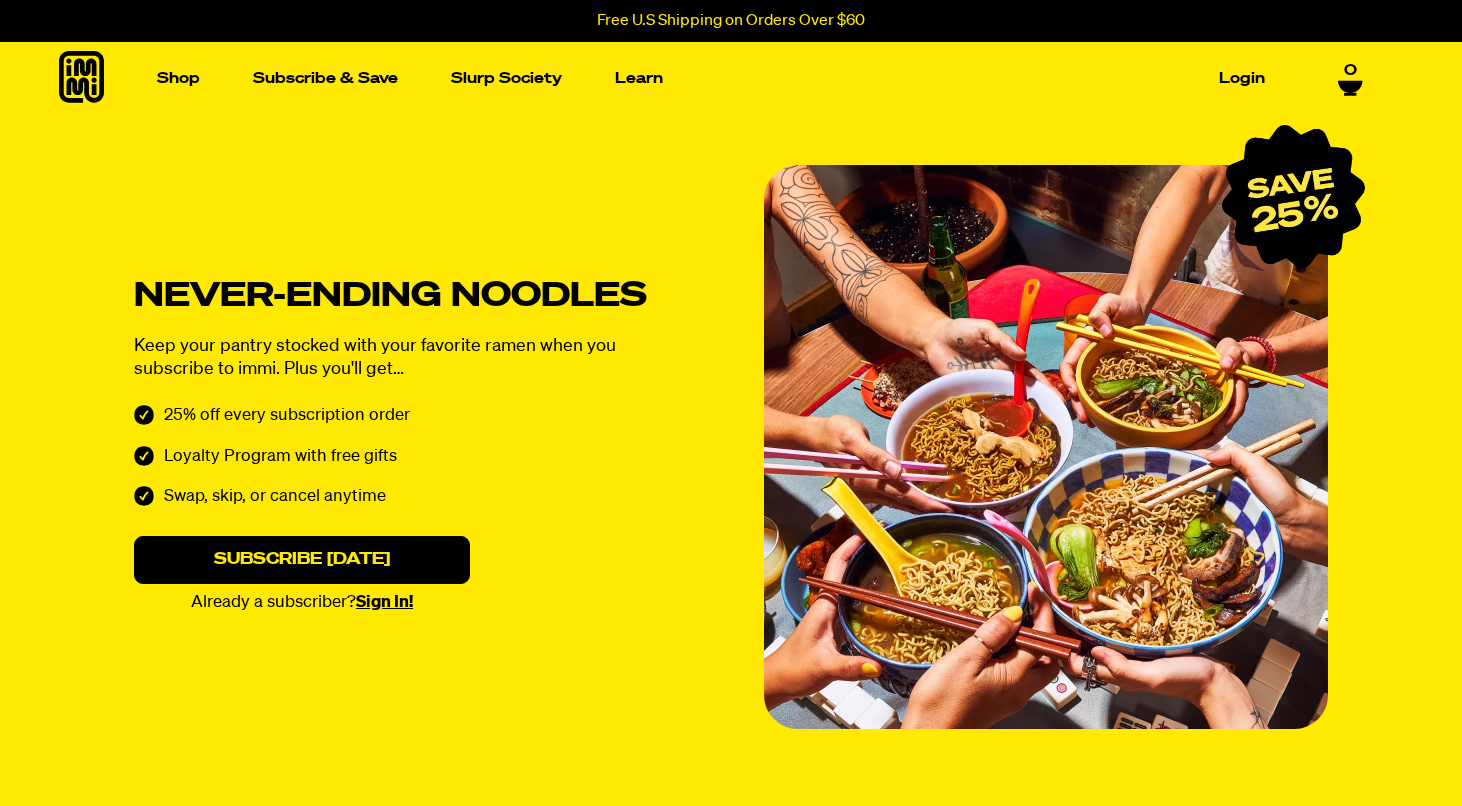 scroll, scrollTop: 0, scrollLeft: 0, axis: both 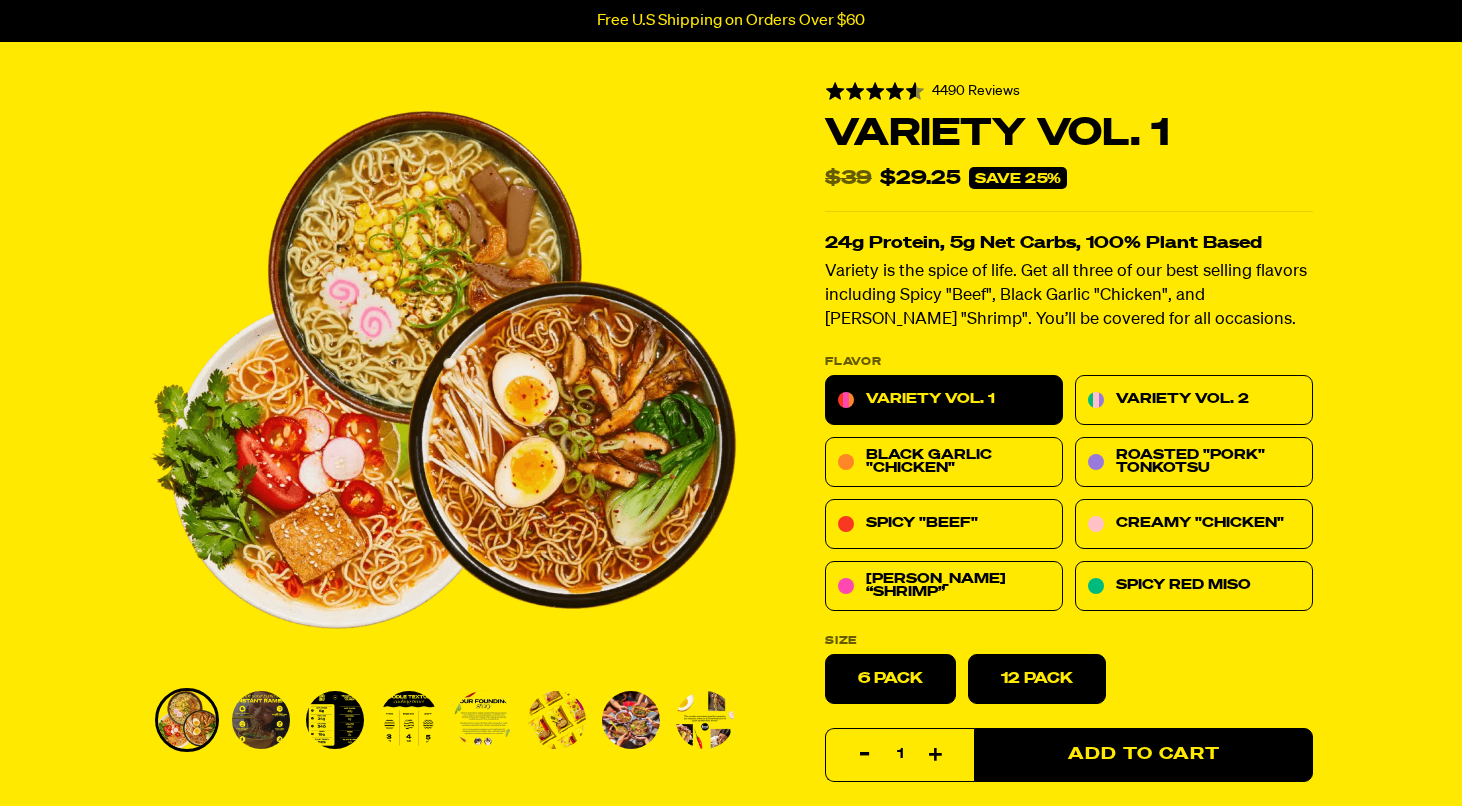 click on "12 Pack" at bounding box center [1037, 678] 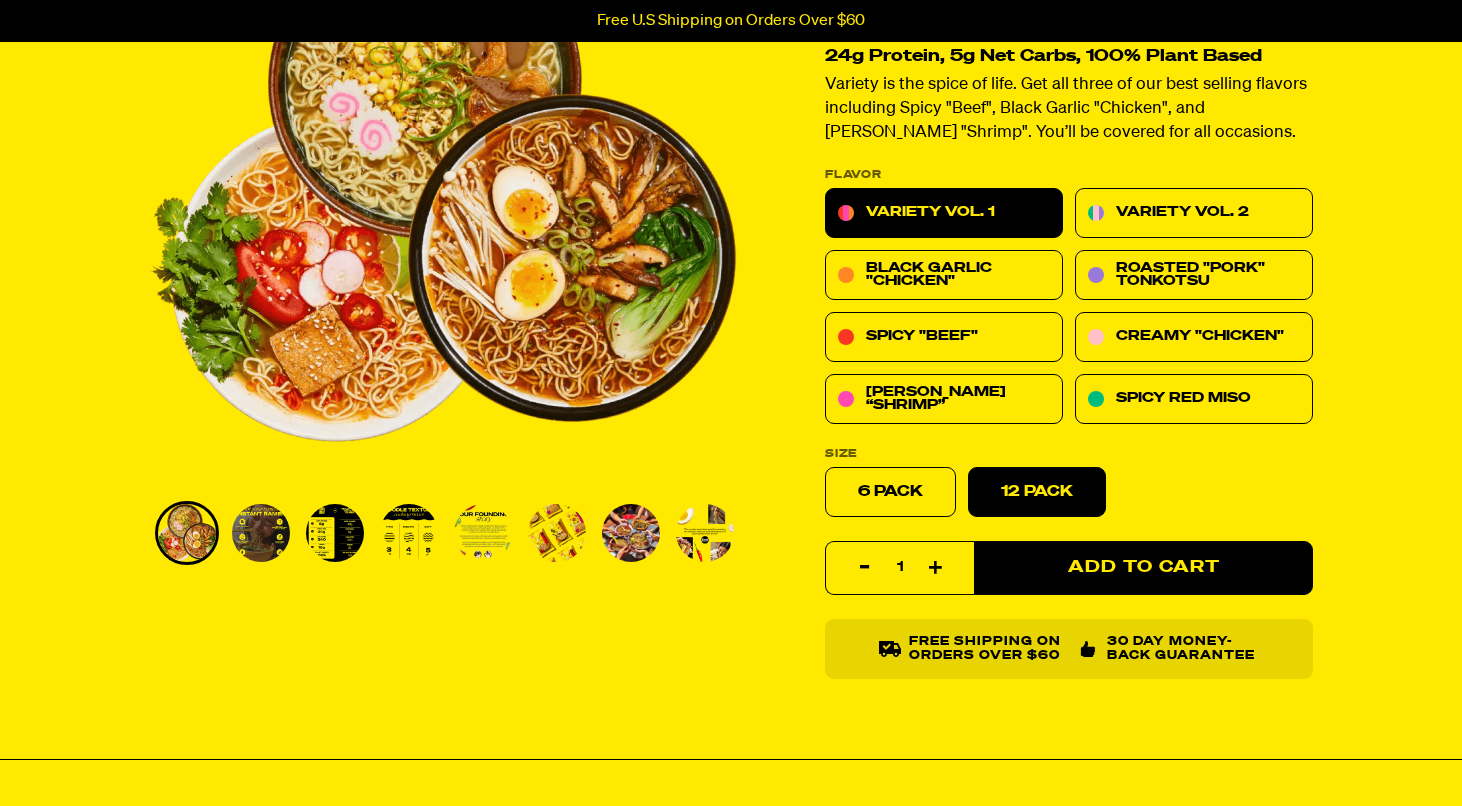 scroll, scrollTop: 927, scrollLeft: 0, axis: vertical 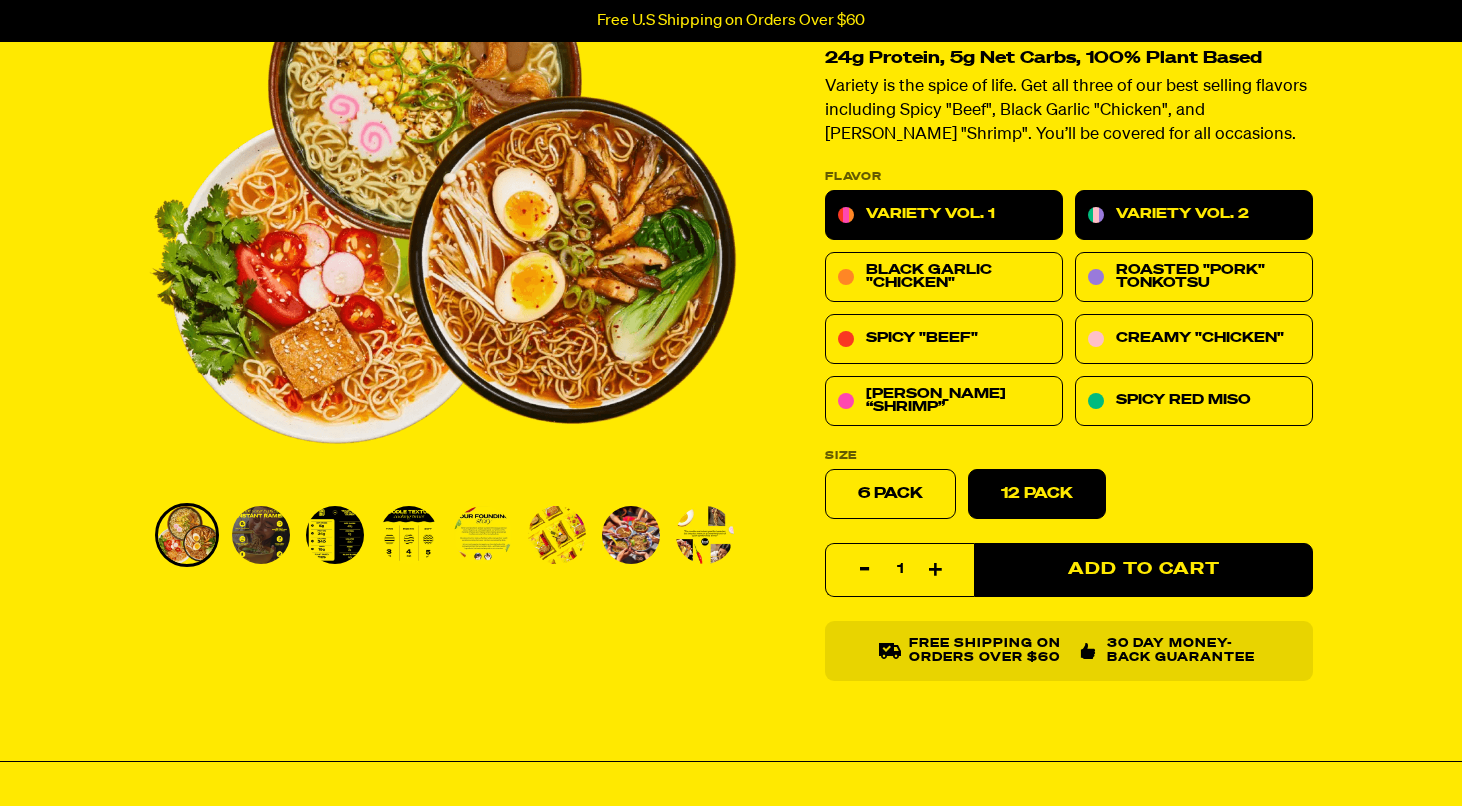 click on "Variety Vol. 2" at bounding box center (1182, 214) 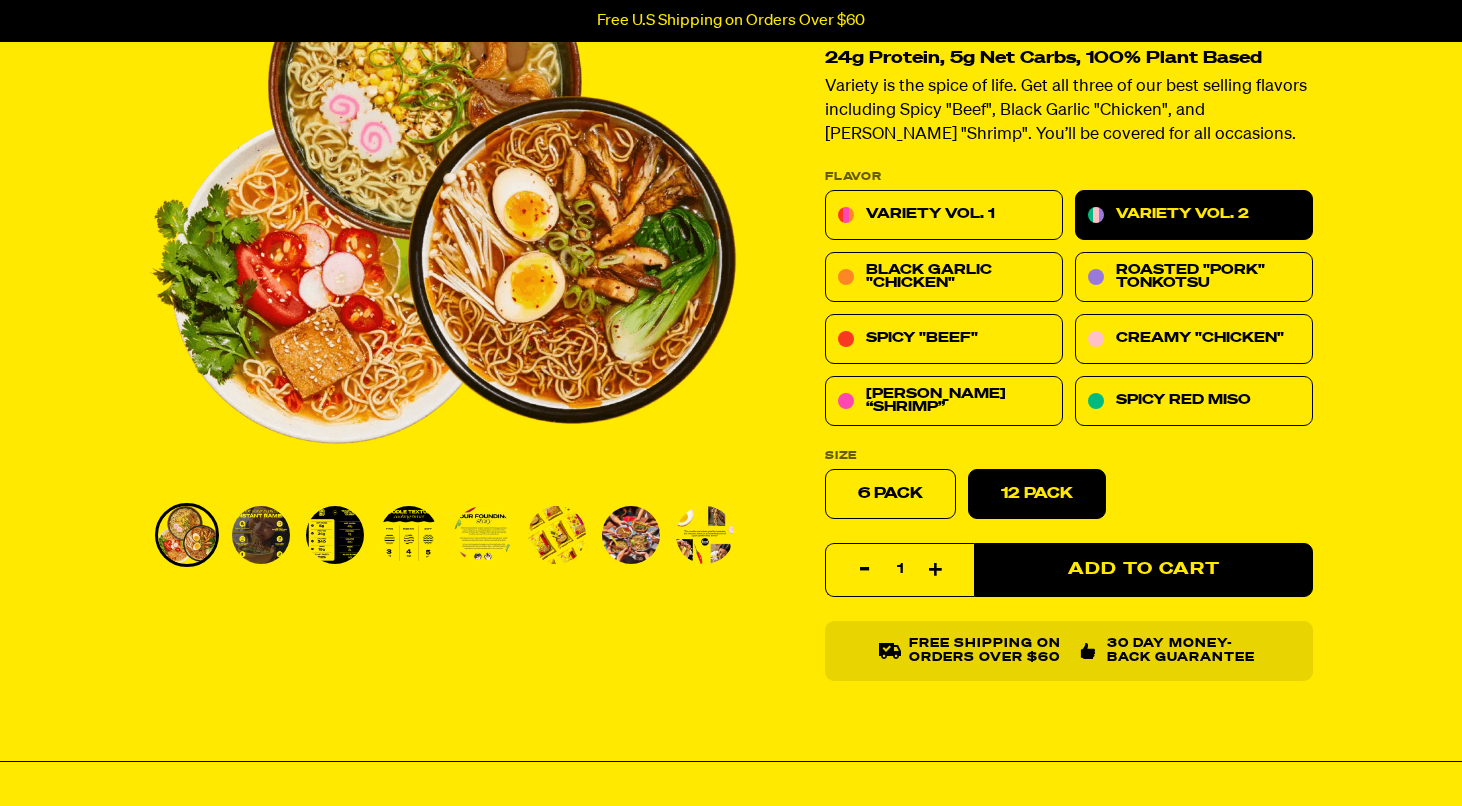 radio on "true" 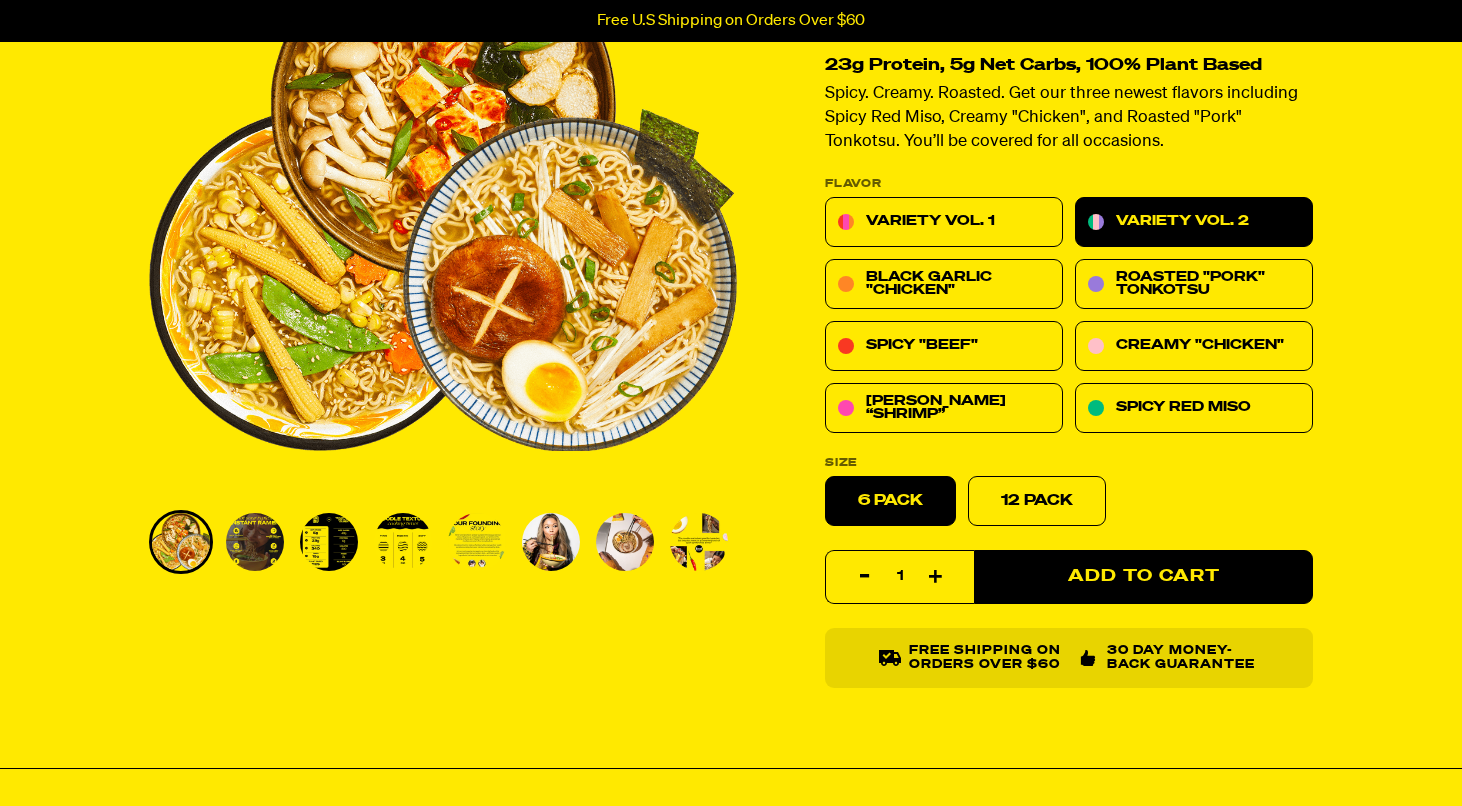 scroll, scrollTop: 978, scrollLeft: 0, axis: vertical 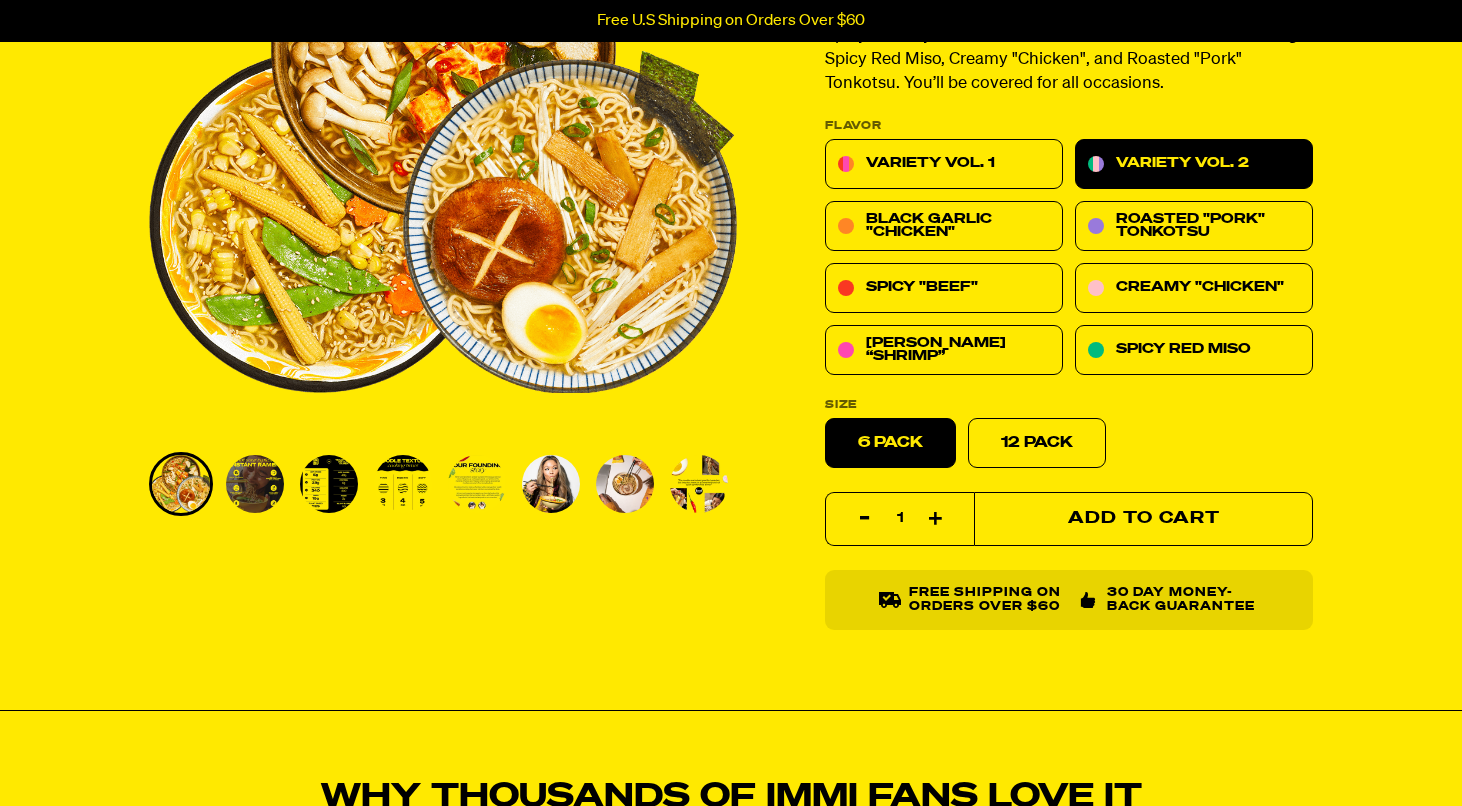 click on "Add to Cart" at bounding box center (1143, 519) 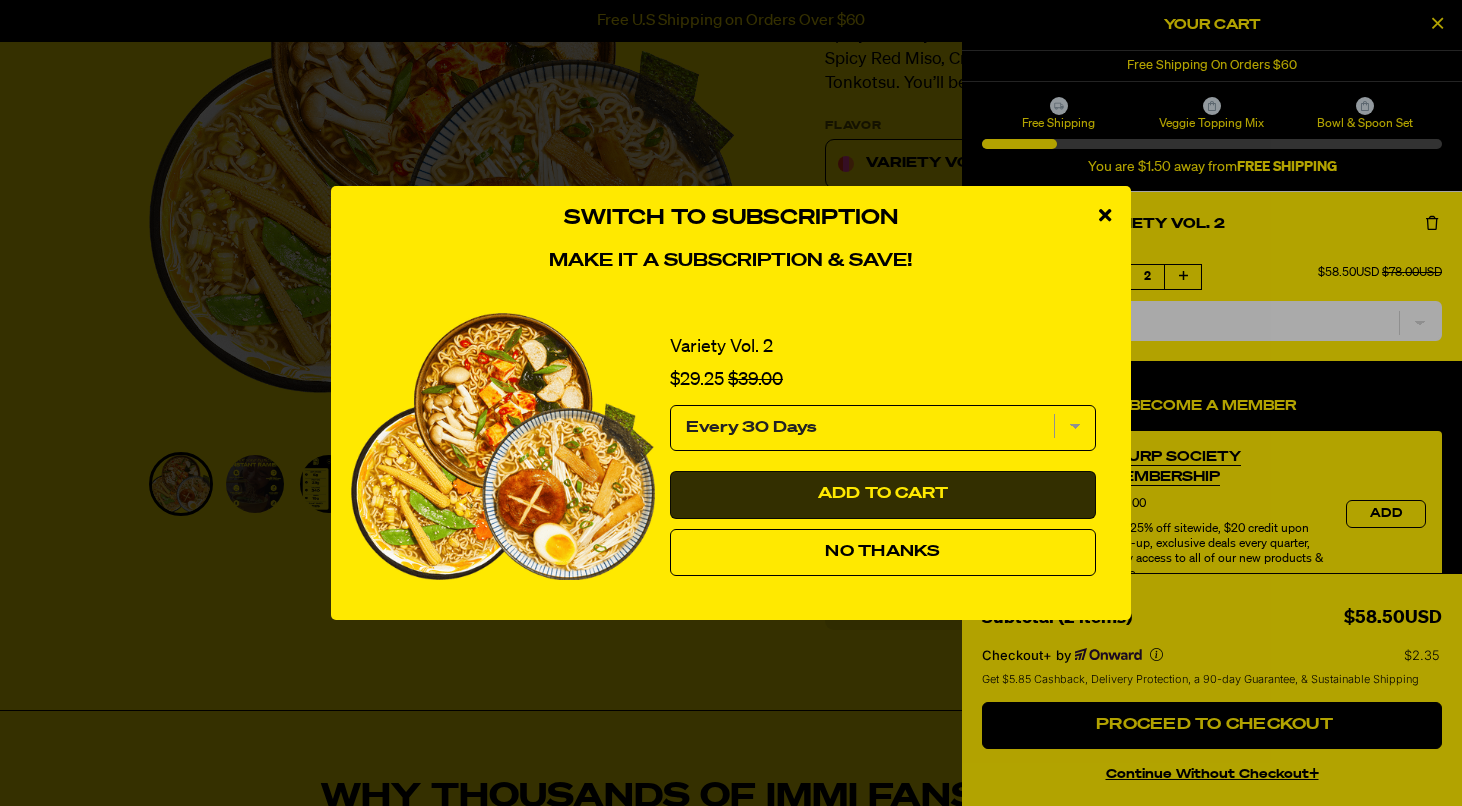 click on "Add to Cart" at bounding box center [883, 494] 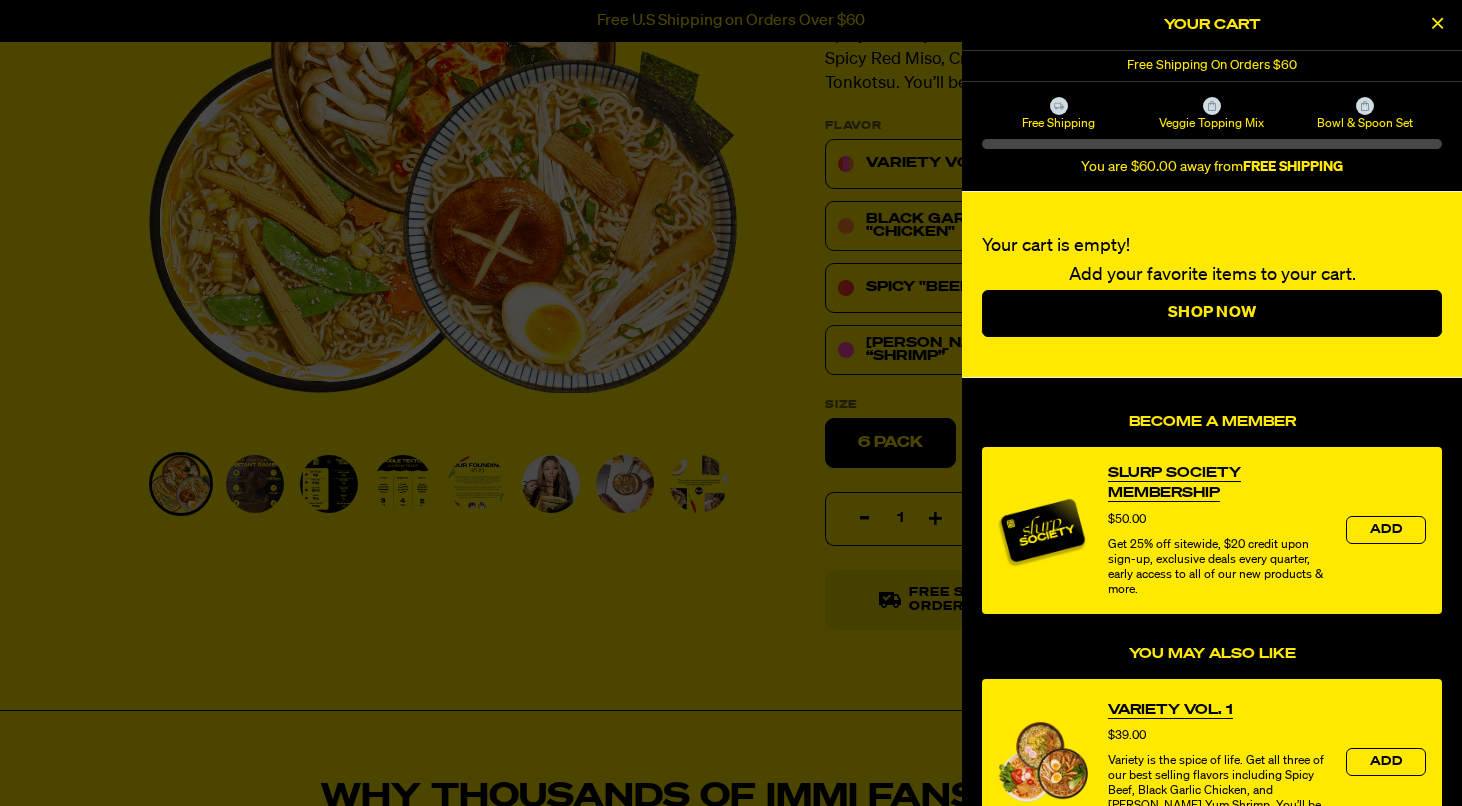 select on "Every 30 Days" 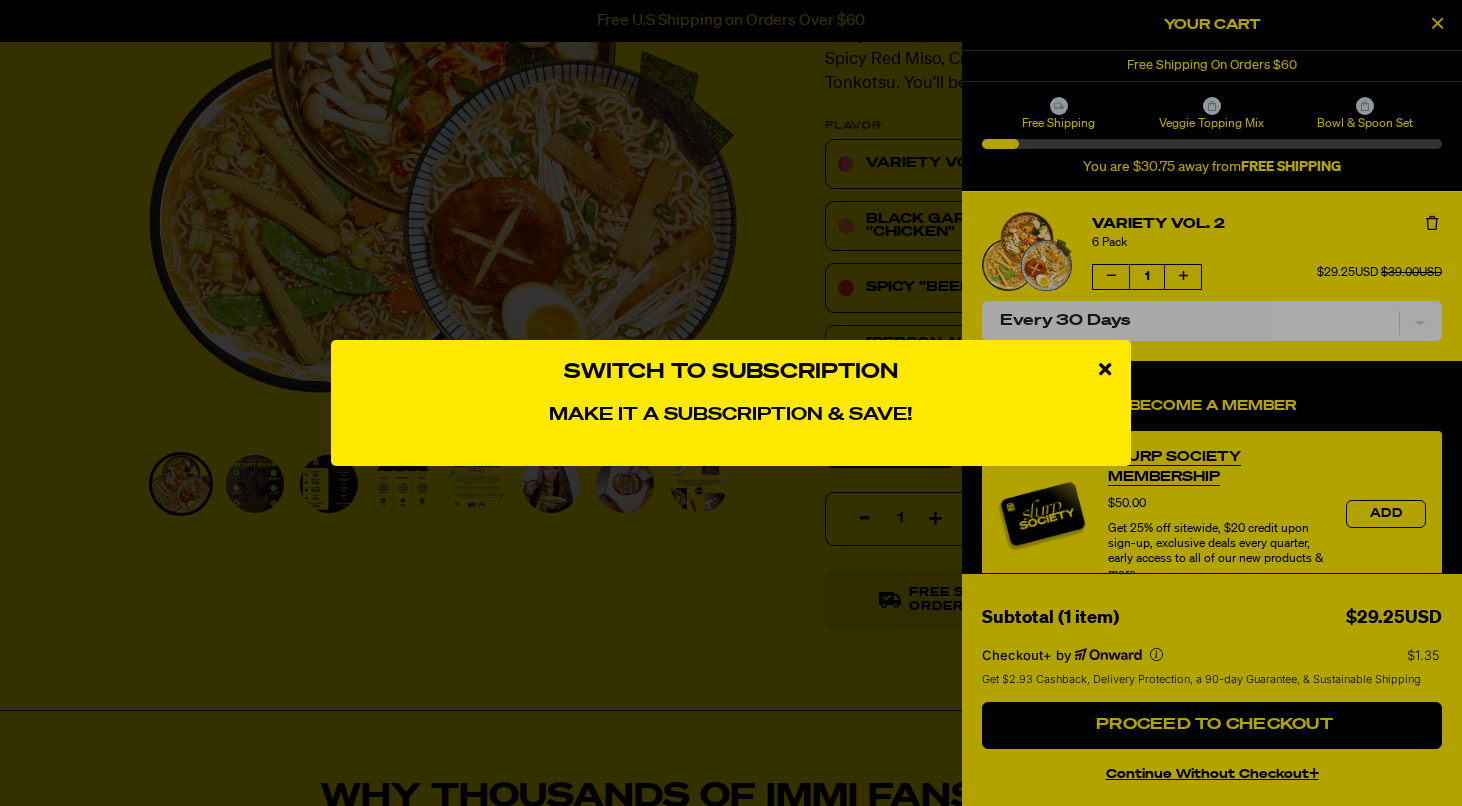 click on "Switch to Subscription   Make it a  subscription & save!       Variety Vol. 2       Sale price   $29.25   Original price   $39.00         Every 30 Days   Add to Cart   No Thanks
Powered by Rebuy" at bounding box center [731, 403] 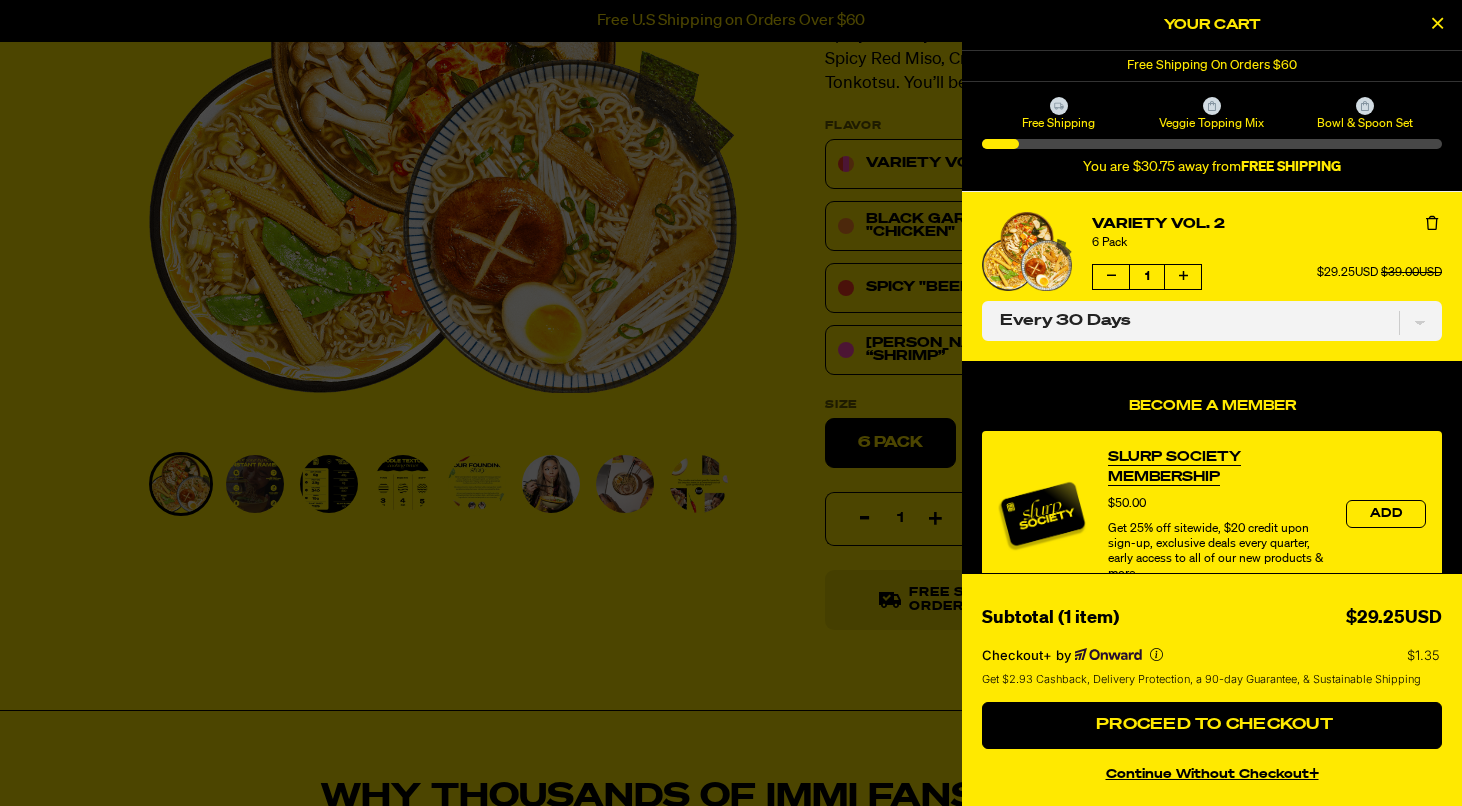 scroll, scrollTop: 0, scrollLeft: 0, axis: both 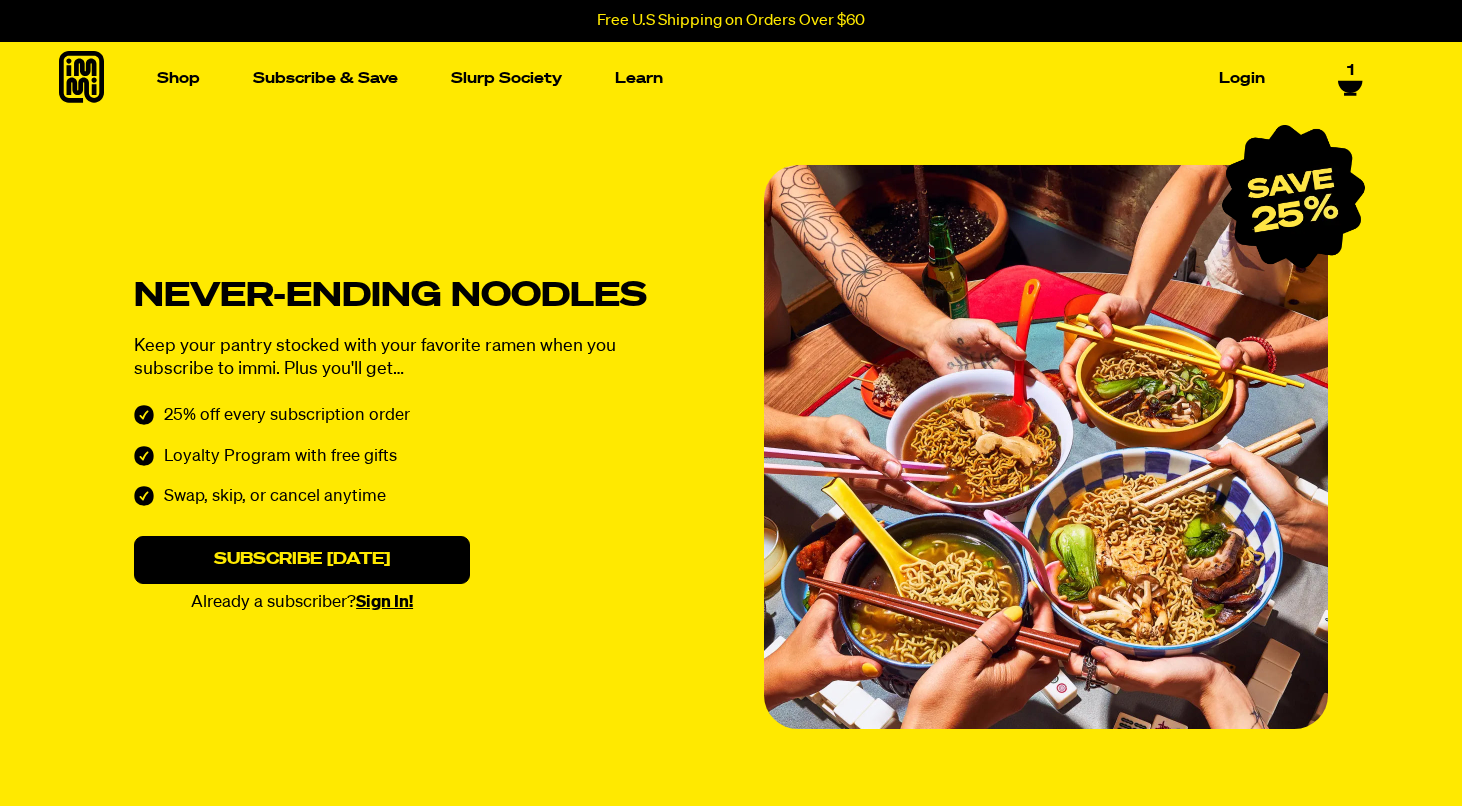 click 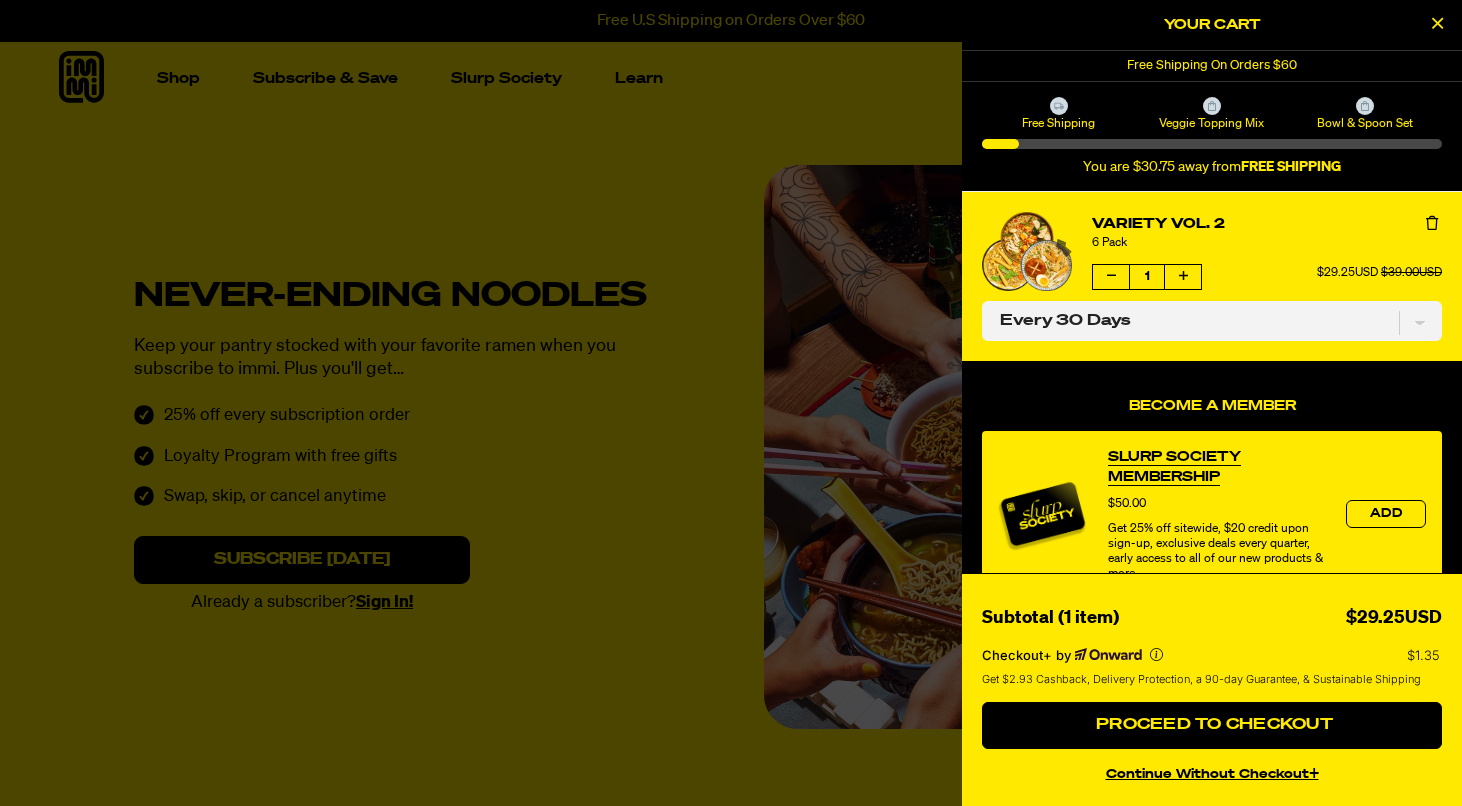 click at bounding box center [1432, 223] 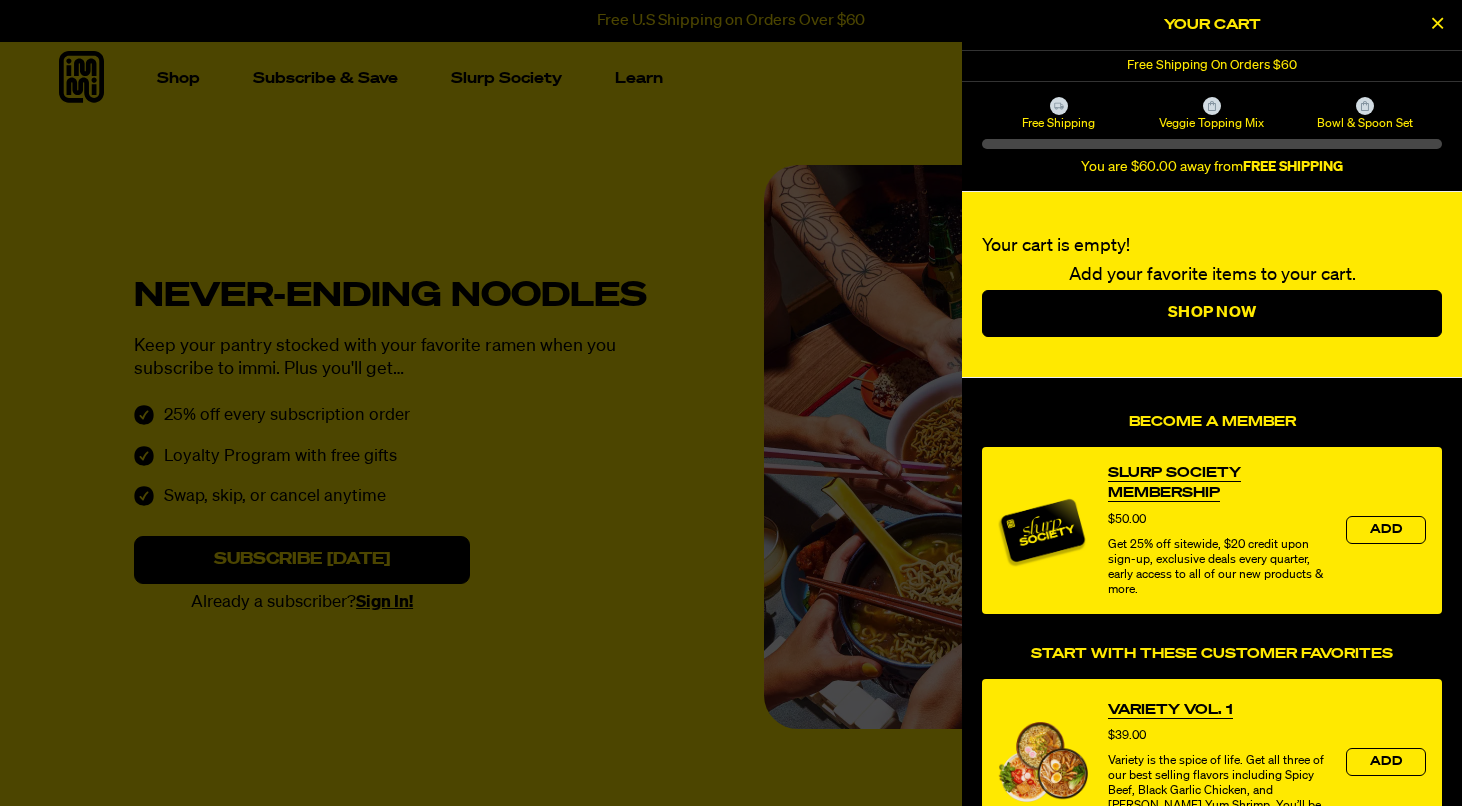 click at bounding box center [731, 403] 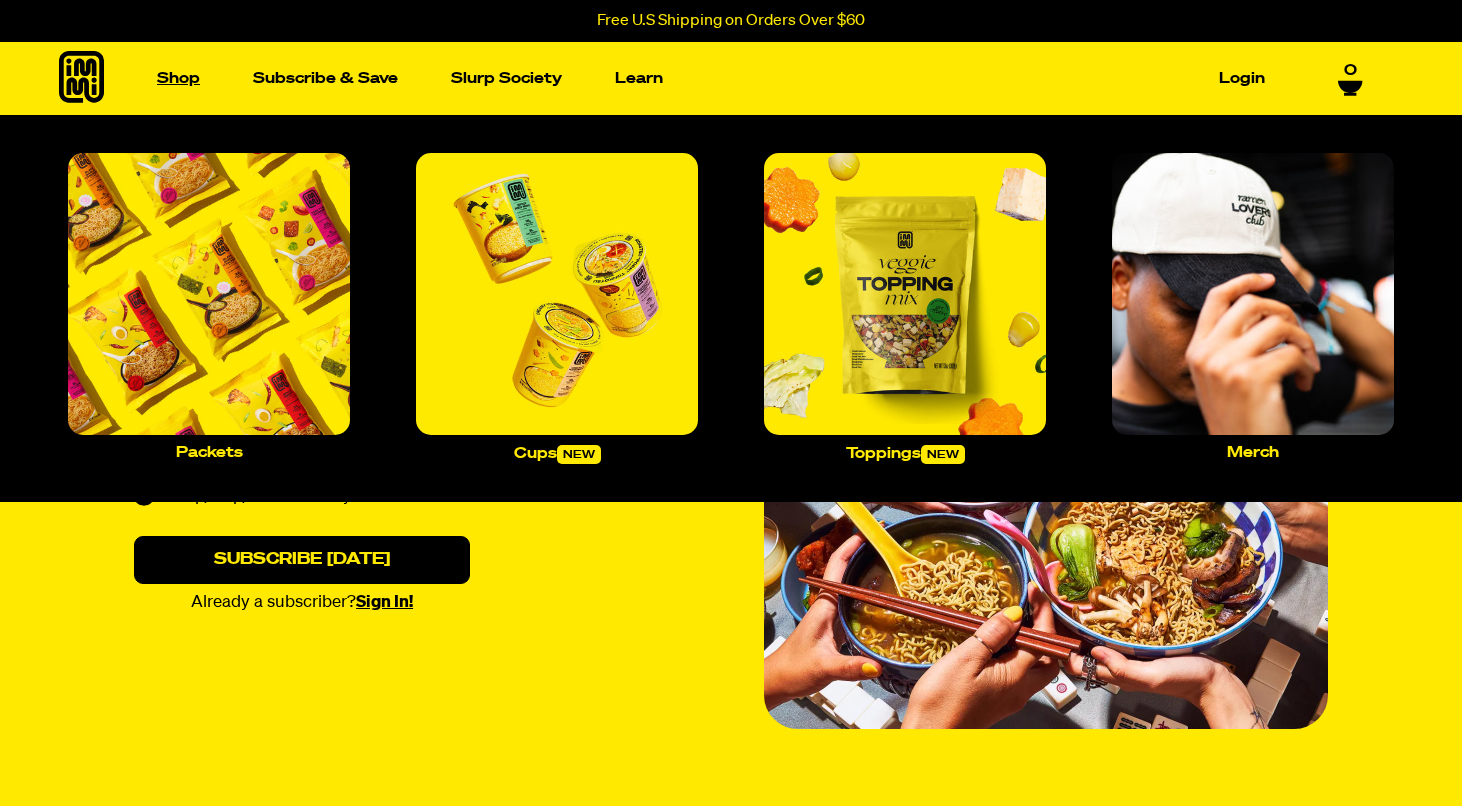 click on "Shop" at bounding box center [178, 78] 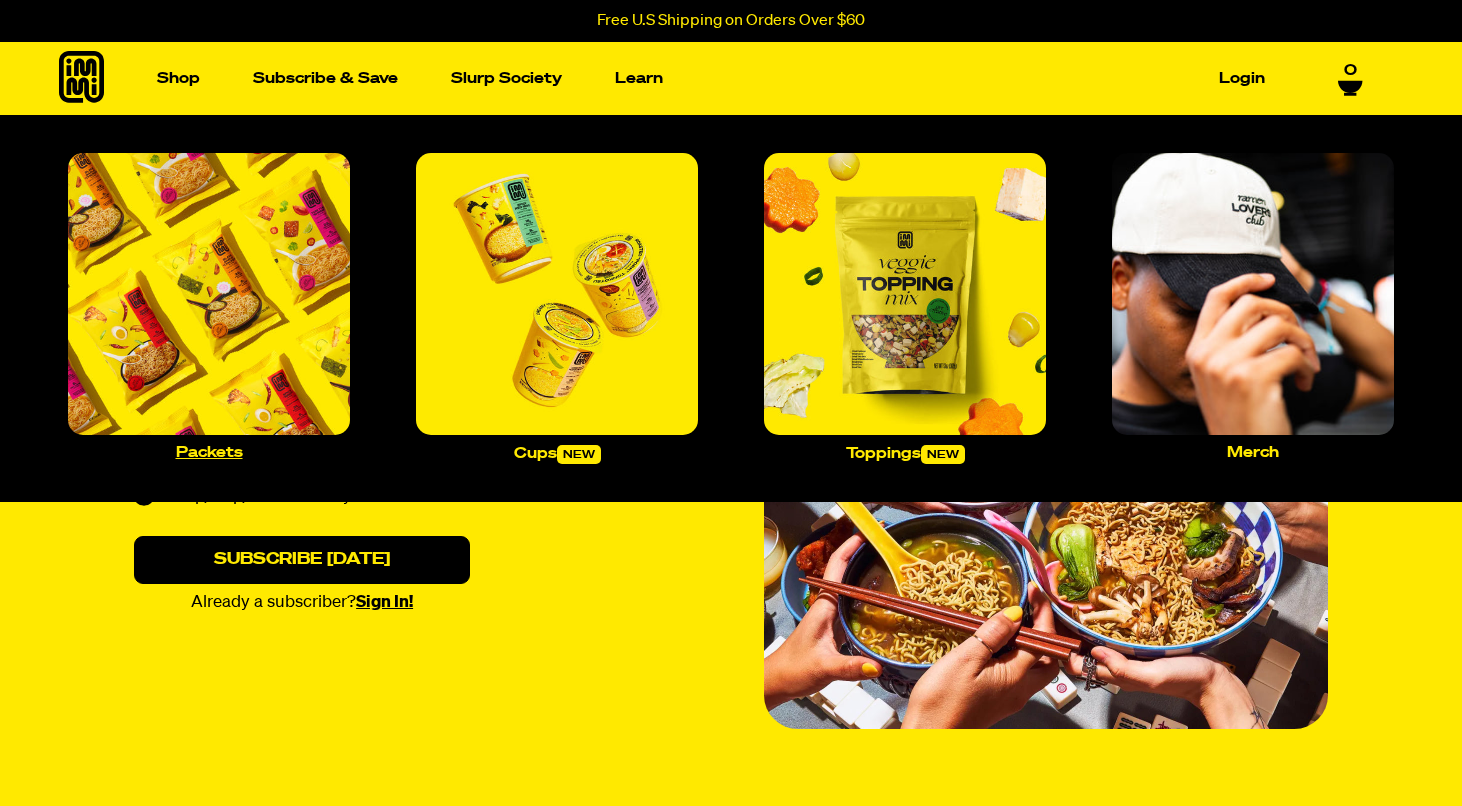 click at bounding box center (209, 294) 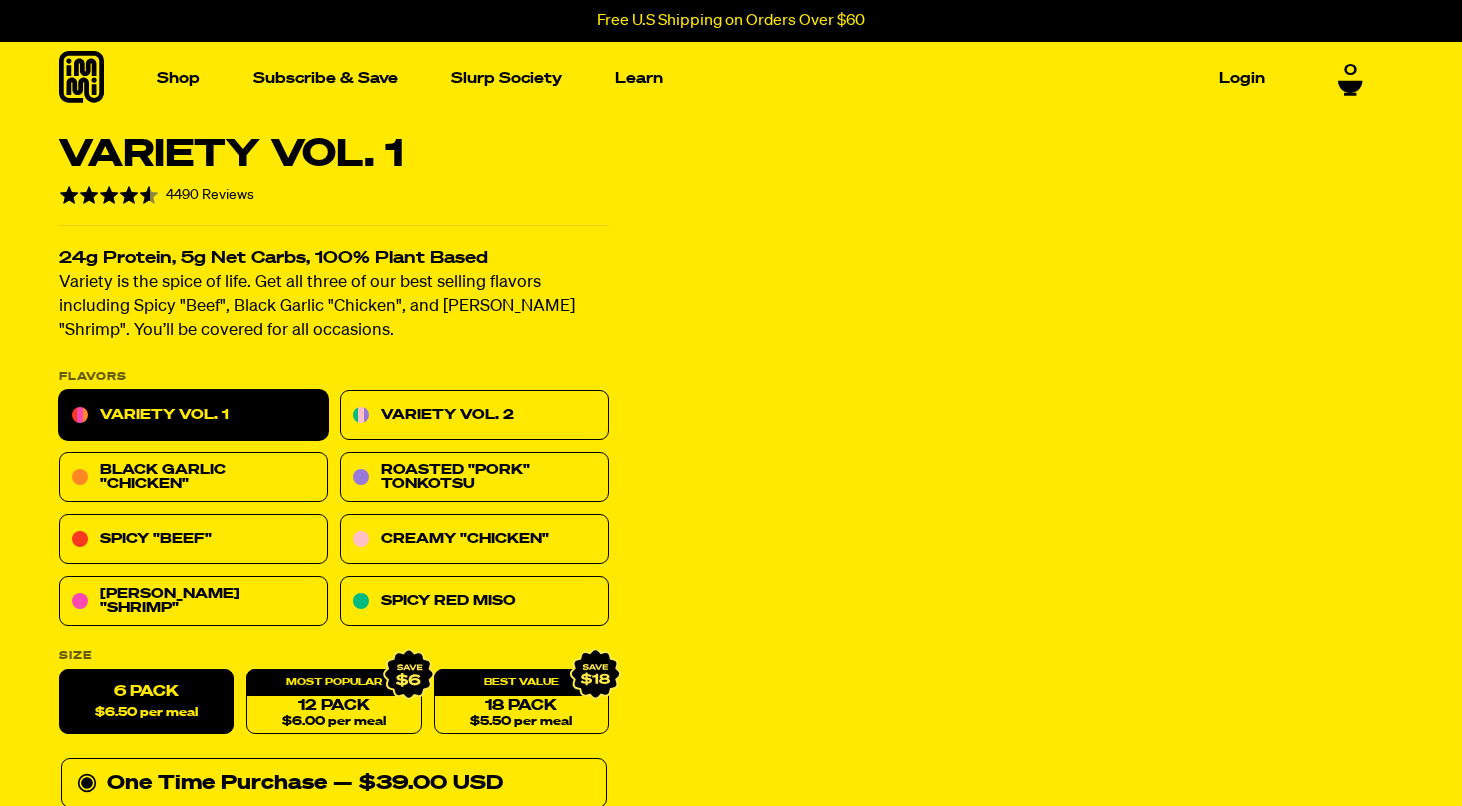 scroll, scrollTop: 0, scrollLeft: 0, axis: both 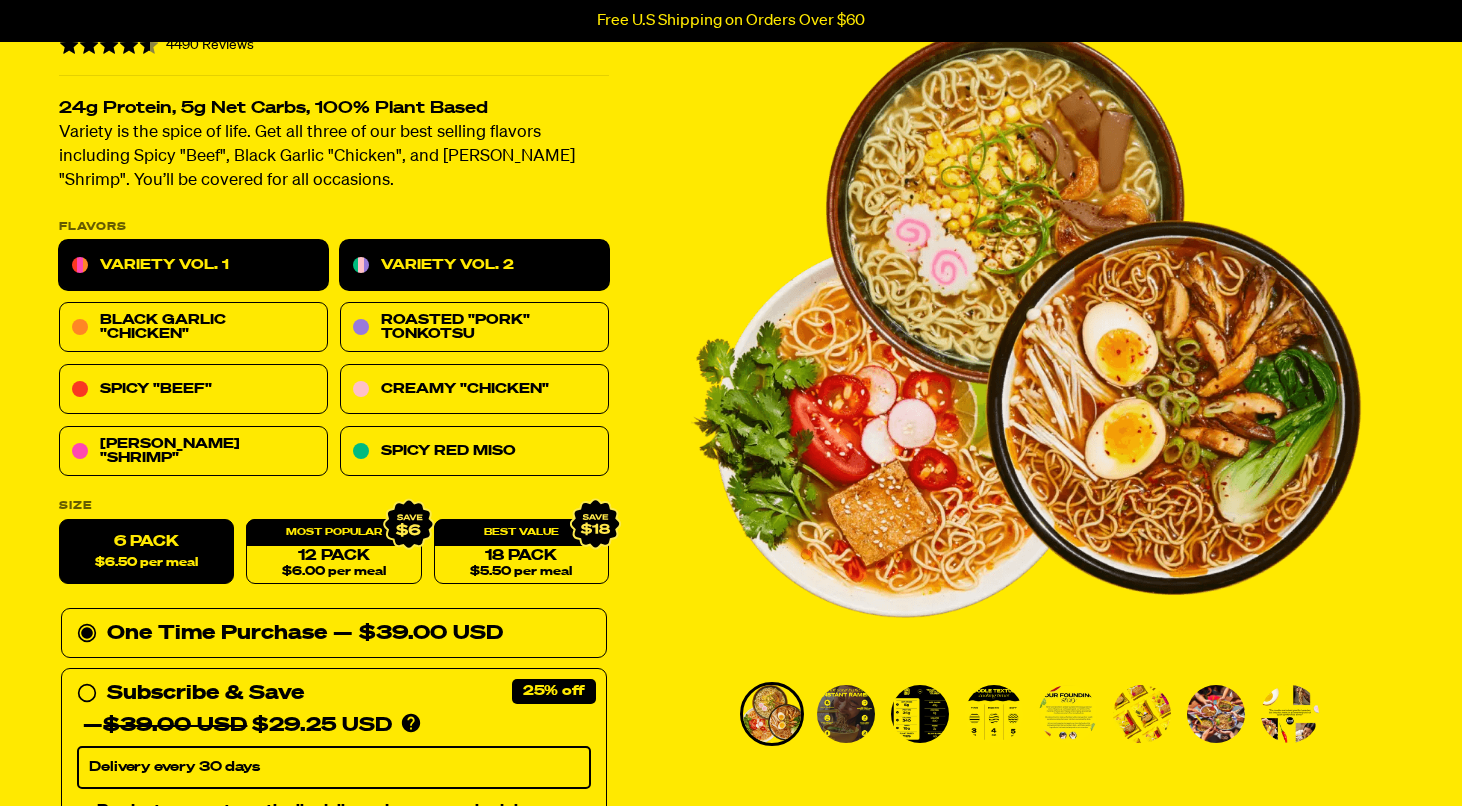 click on "Variety Vol. 2" at bounding box center [474, 266] 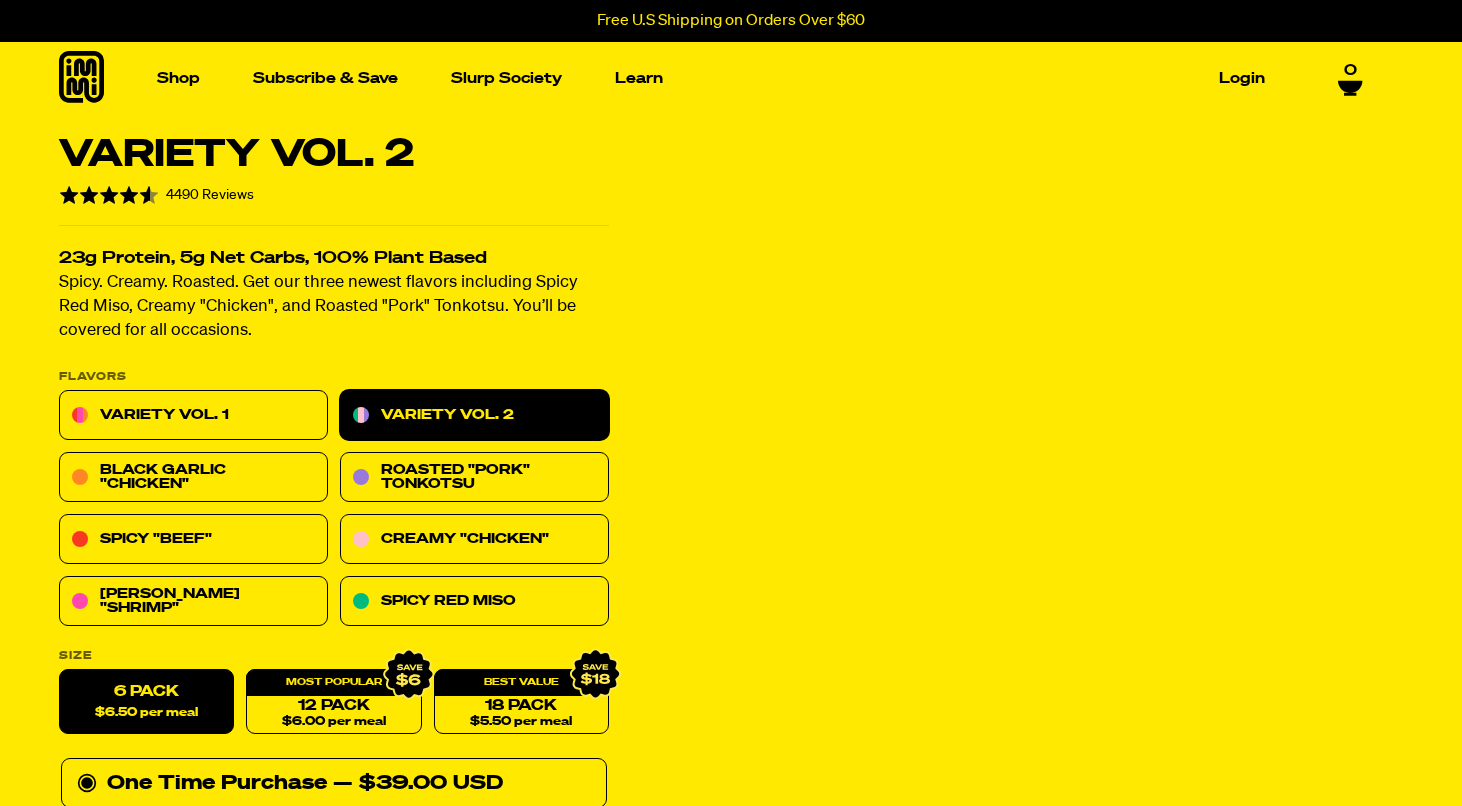 scroll, scrollTop: 0, scrollLeft: 0, axis: both 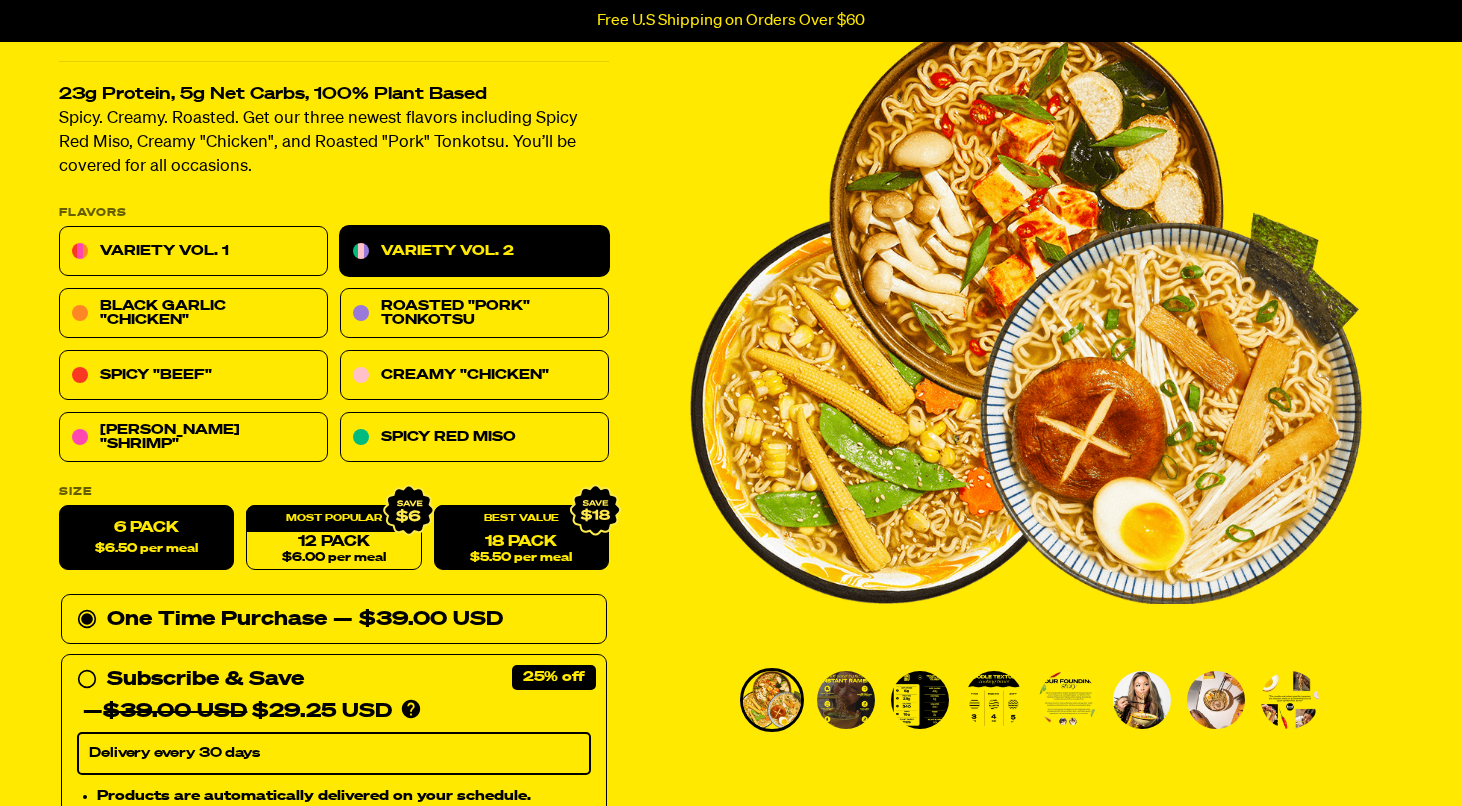 click on "18 Pack
$5.50 per meal" at bounding box center [521, 538] 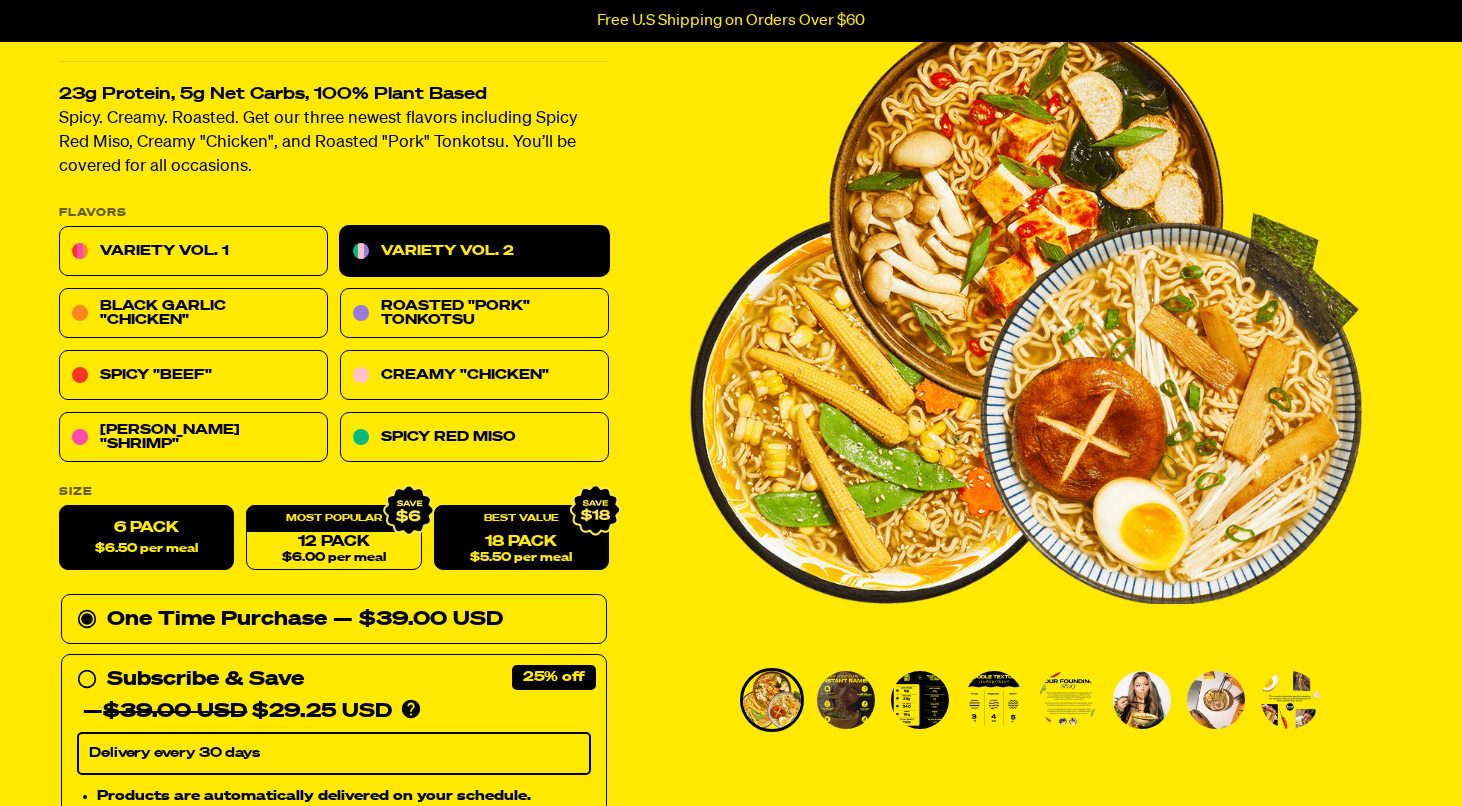 radio on "false" 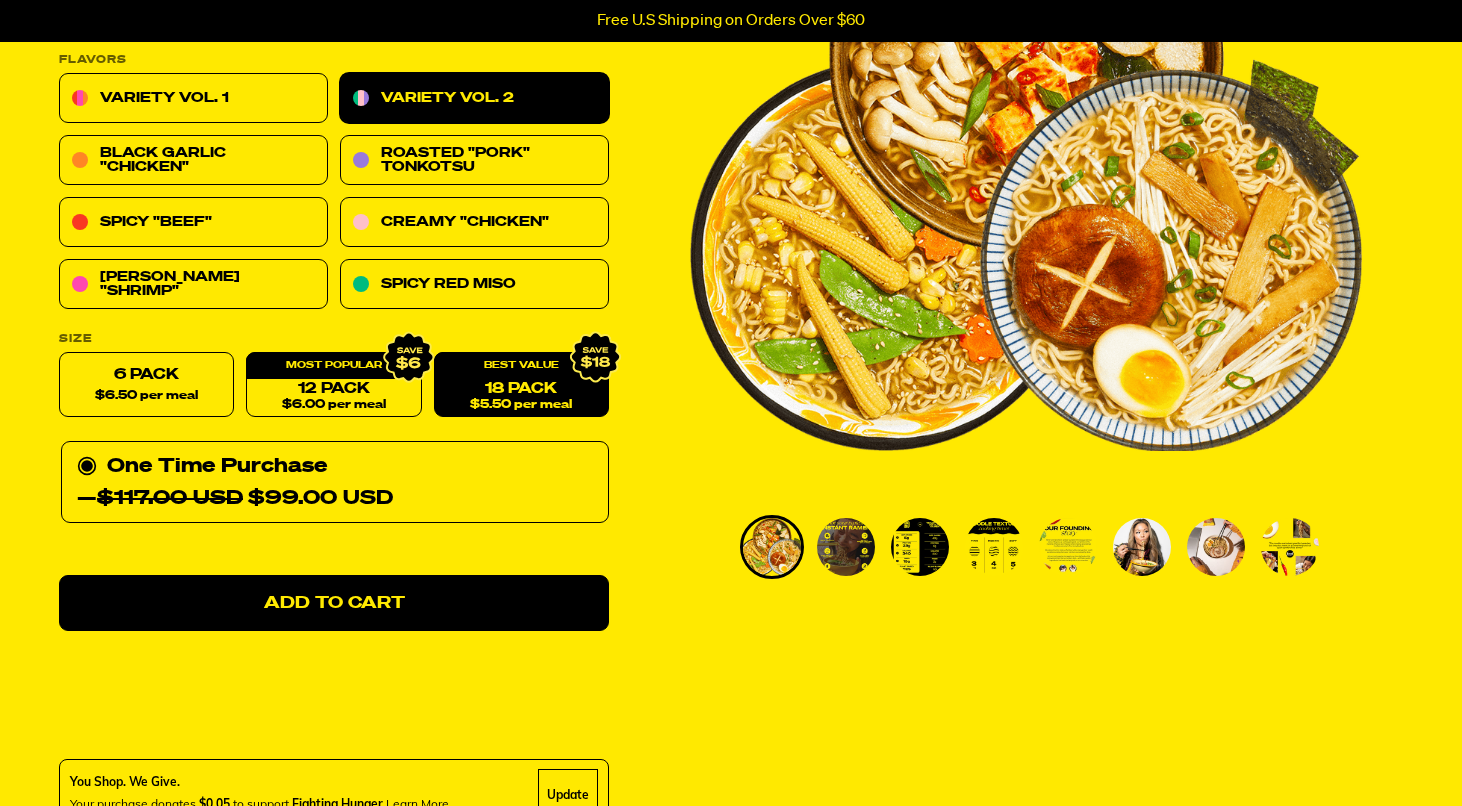scroll, scrollTop: 426, scrollLeft: 0, axis: vertical 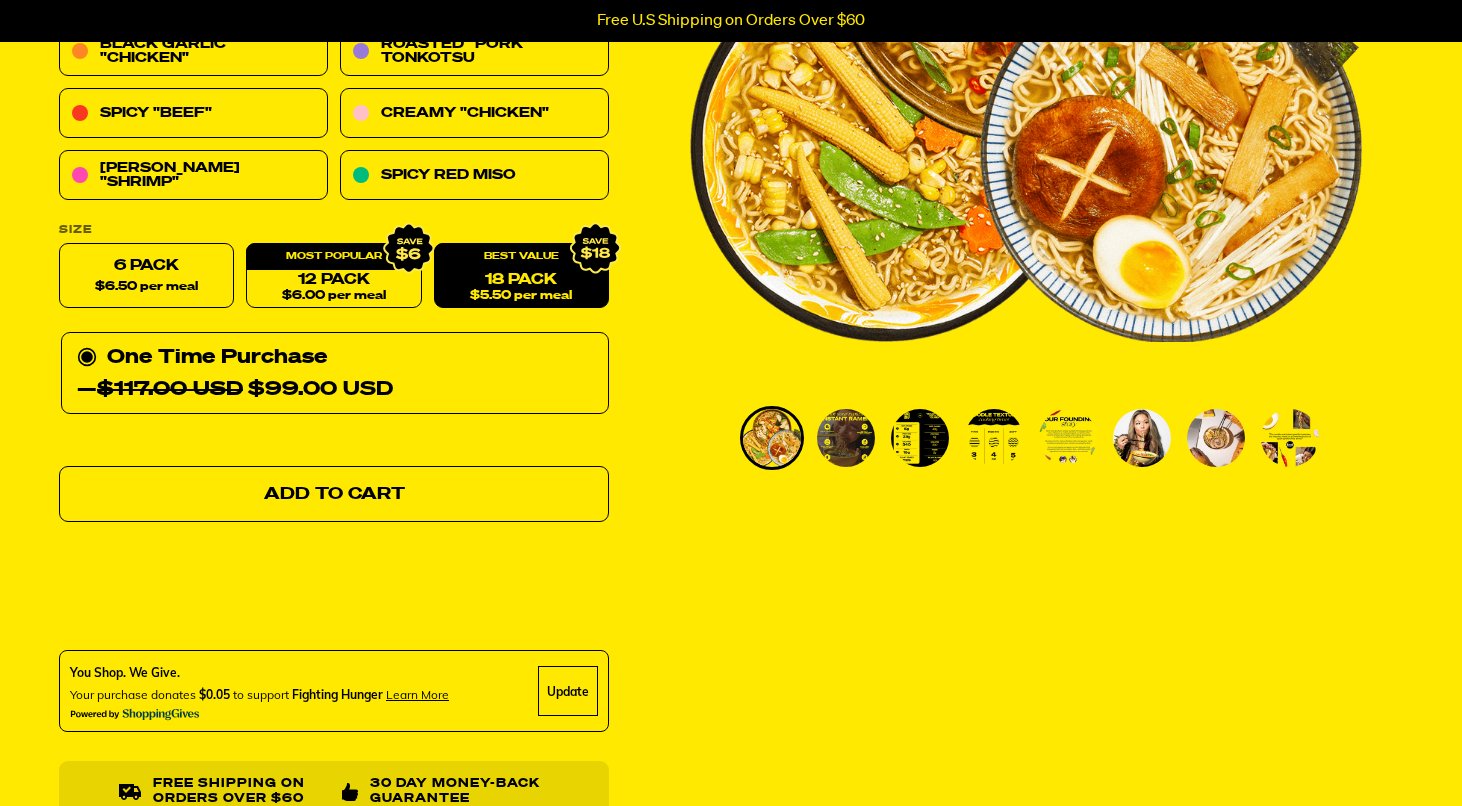 click on "Add to Cart" at bounding box center (334, 494) 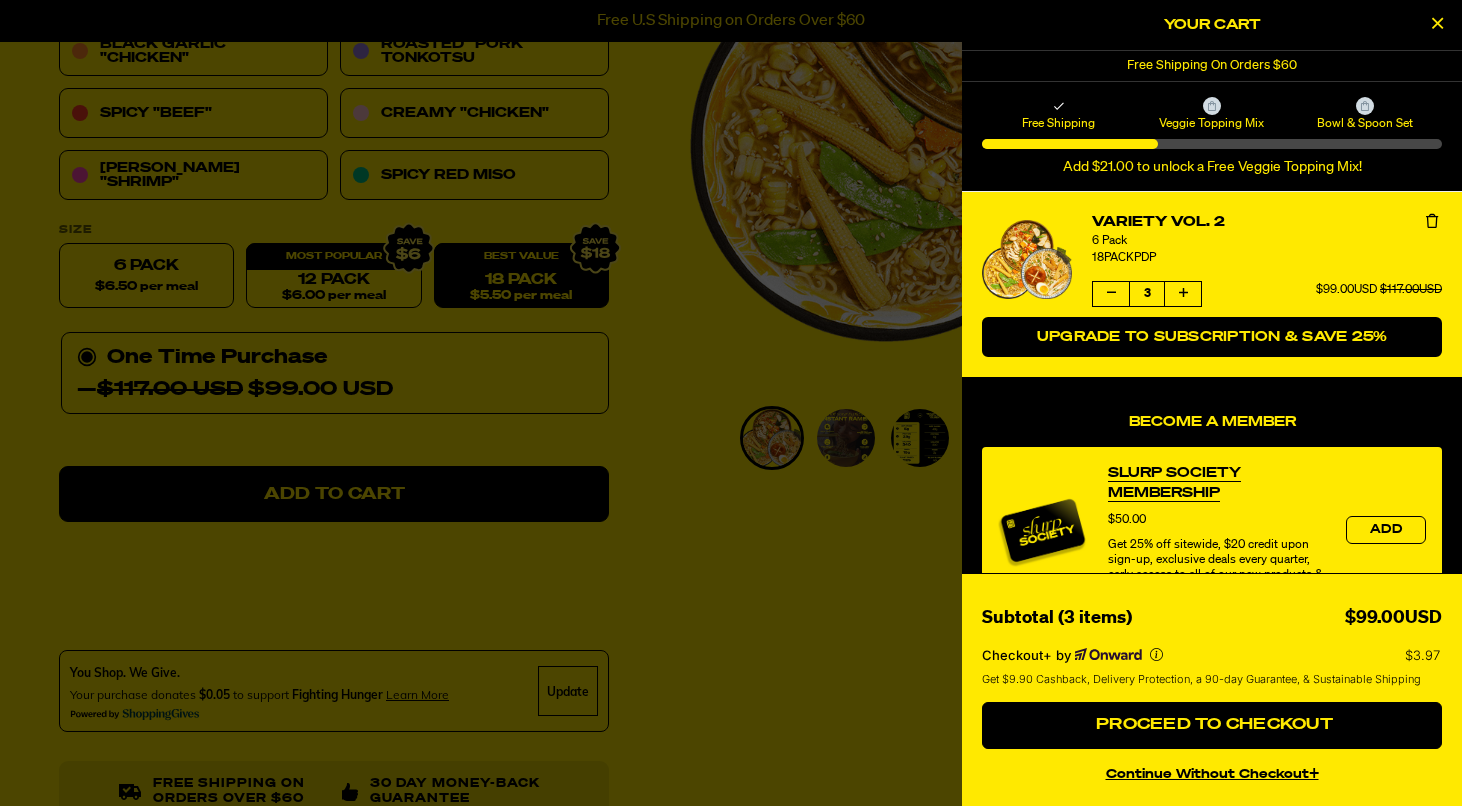click on "Upgrade to Subscription & Save 25%" at bounding box center [1212, 337] 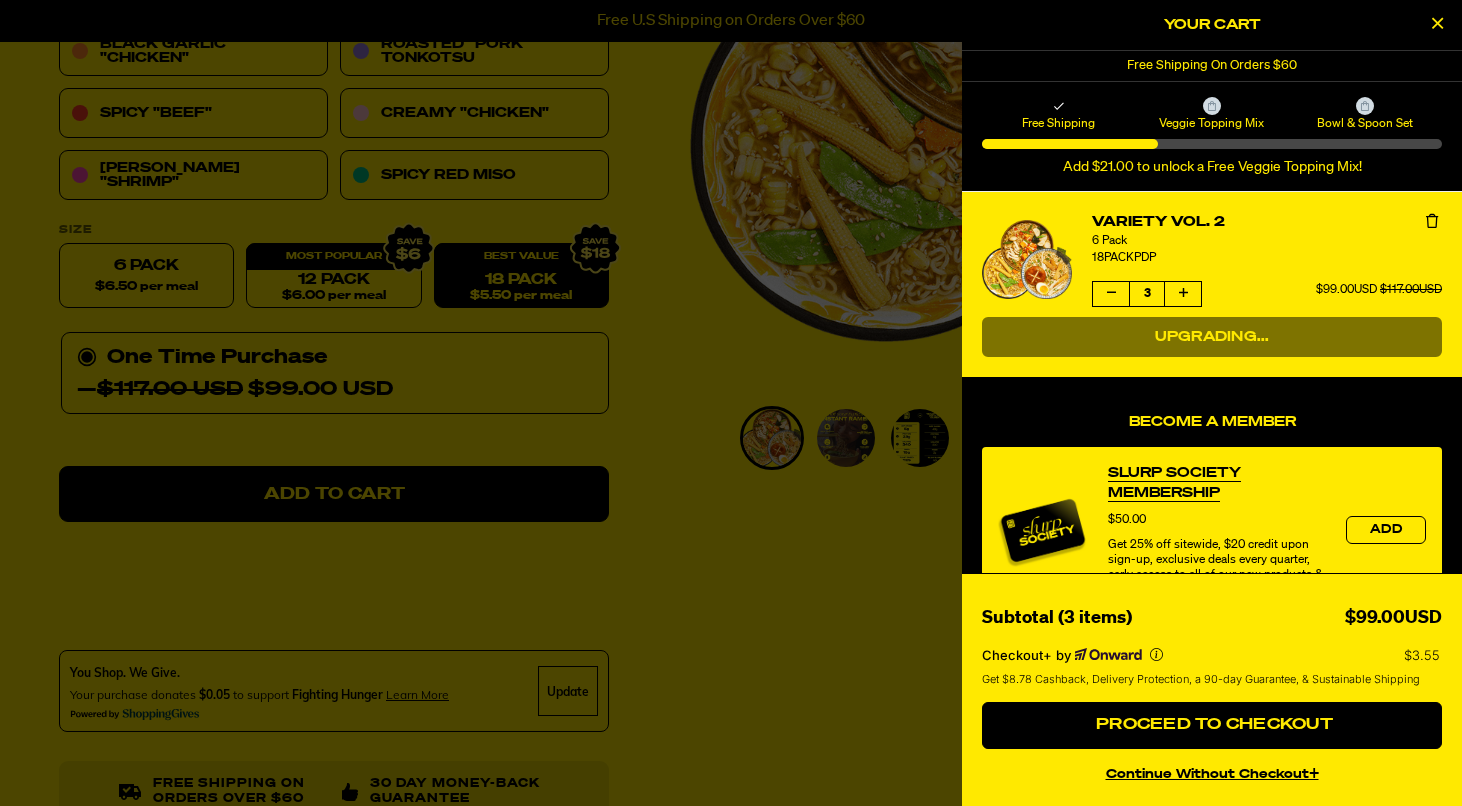 select on "Every 30 Days" 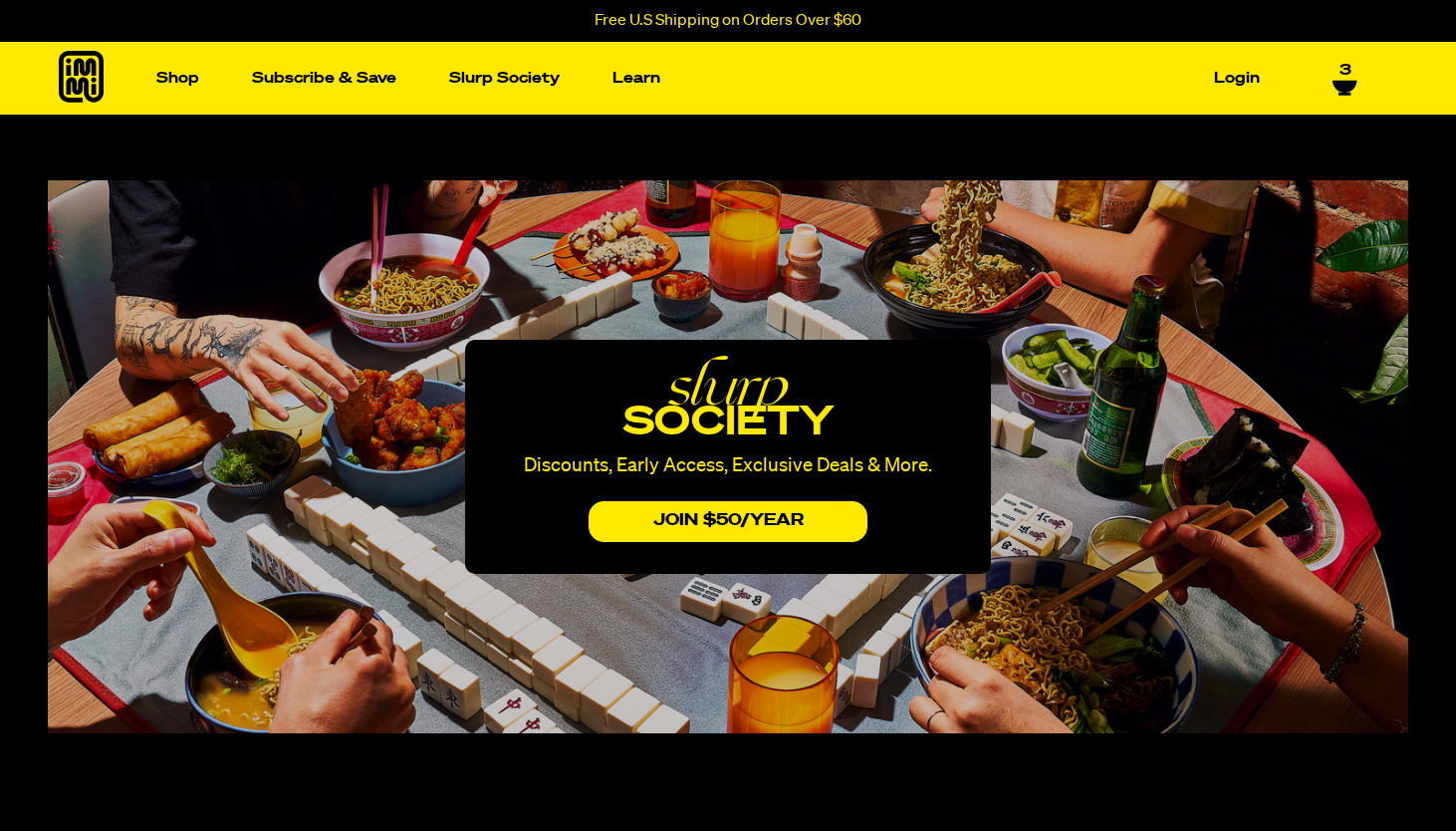 select on "Every 30 Days" 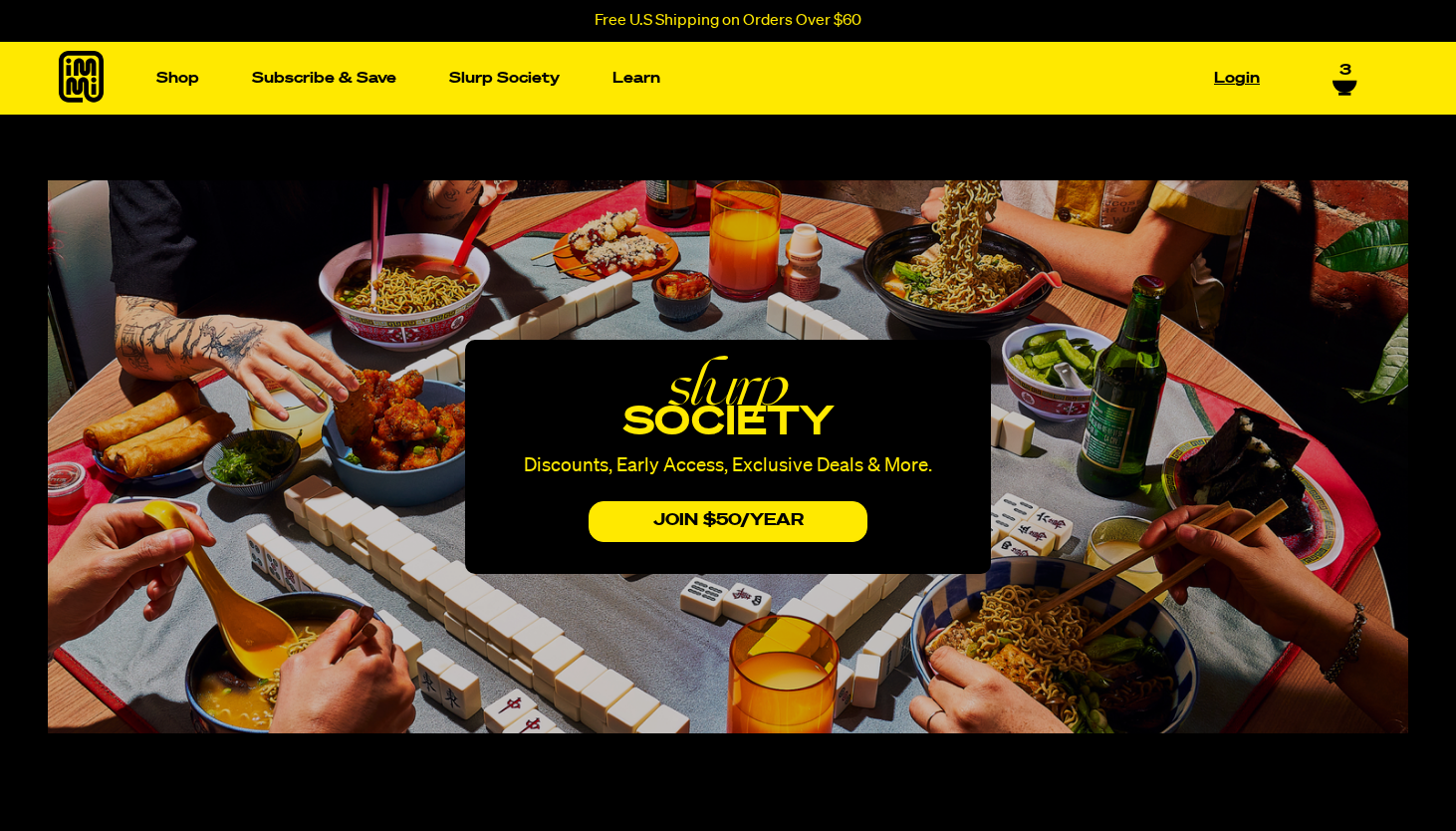 click on "Login" at bounding box center [1237, 78] 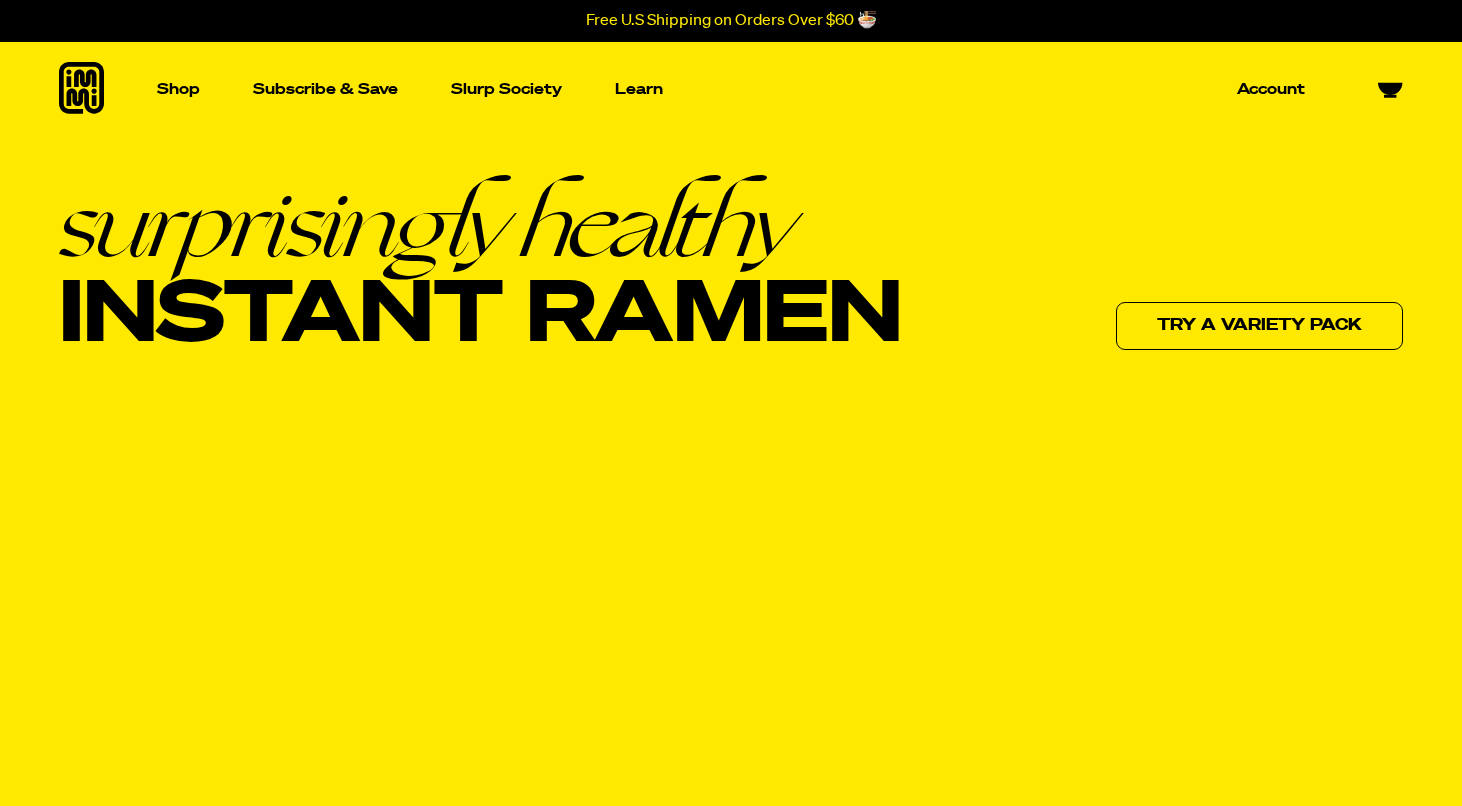 scroll, scrollTop: 0, scrollLeft: 0, axis: both 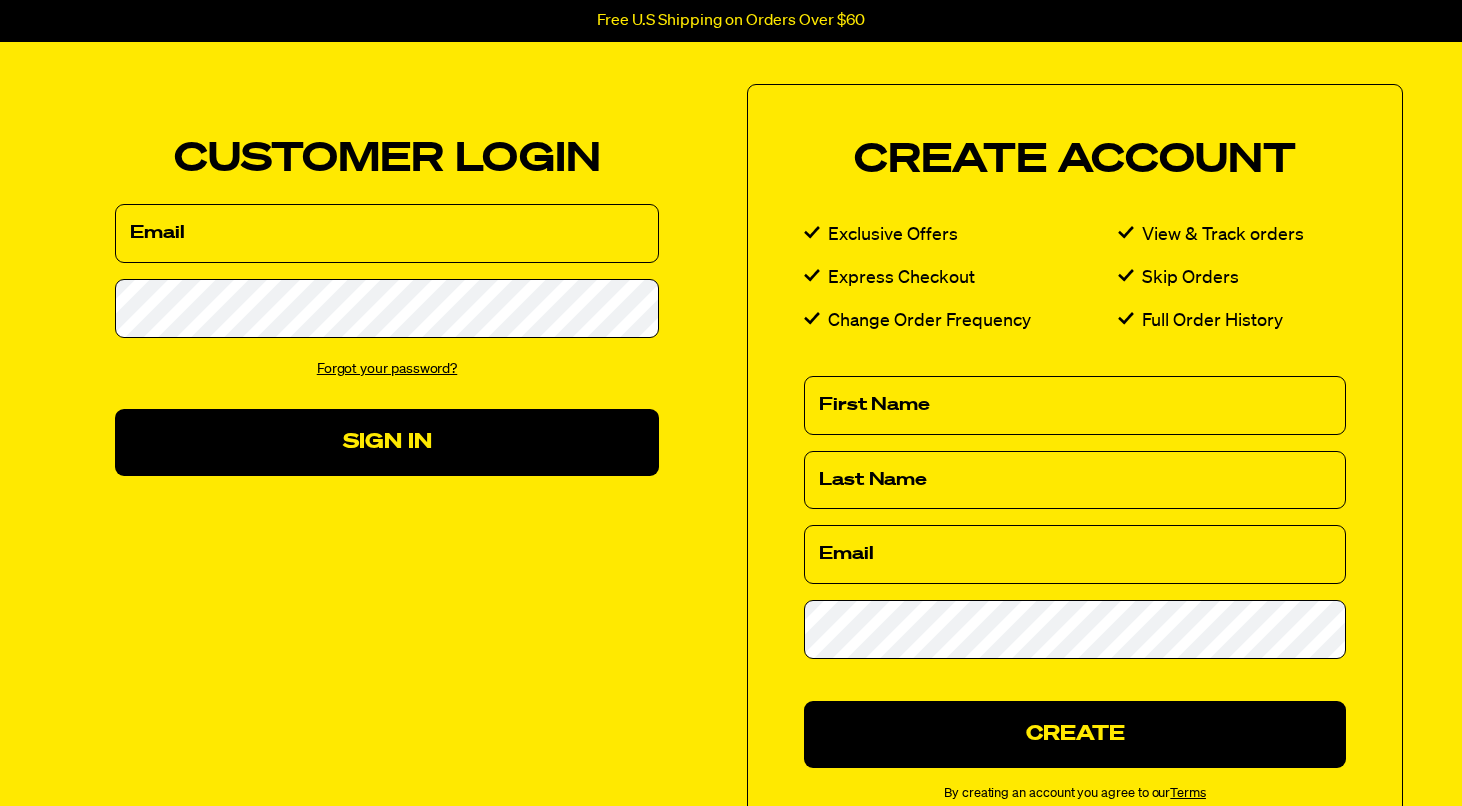 click on "We've sent you an email with a link to update your password.
Customer Login
Email
Password
Forgot your password?
Sign In
Reset your password
We will send you an email to reset your password.
Email
Submit
Cancel" at bounding box center [387, 308] 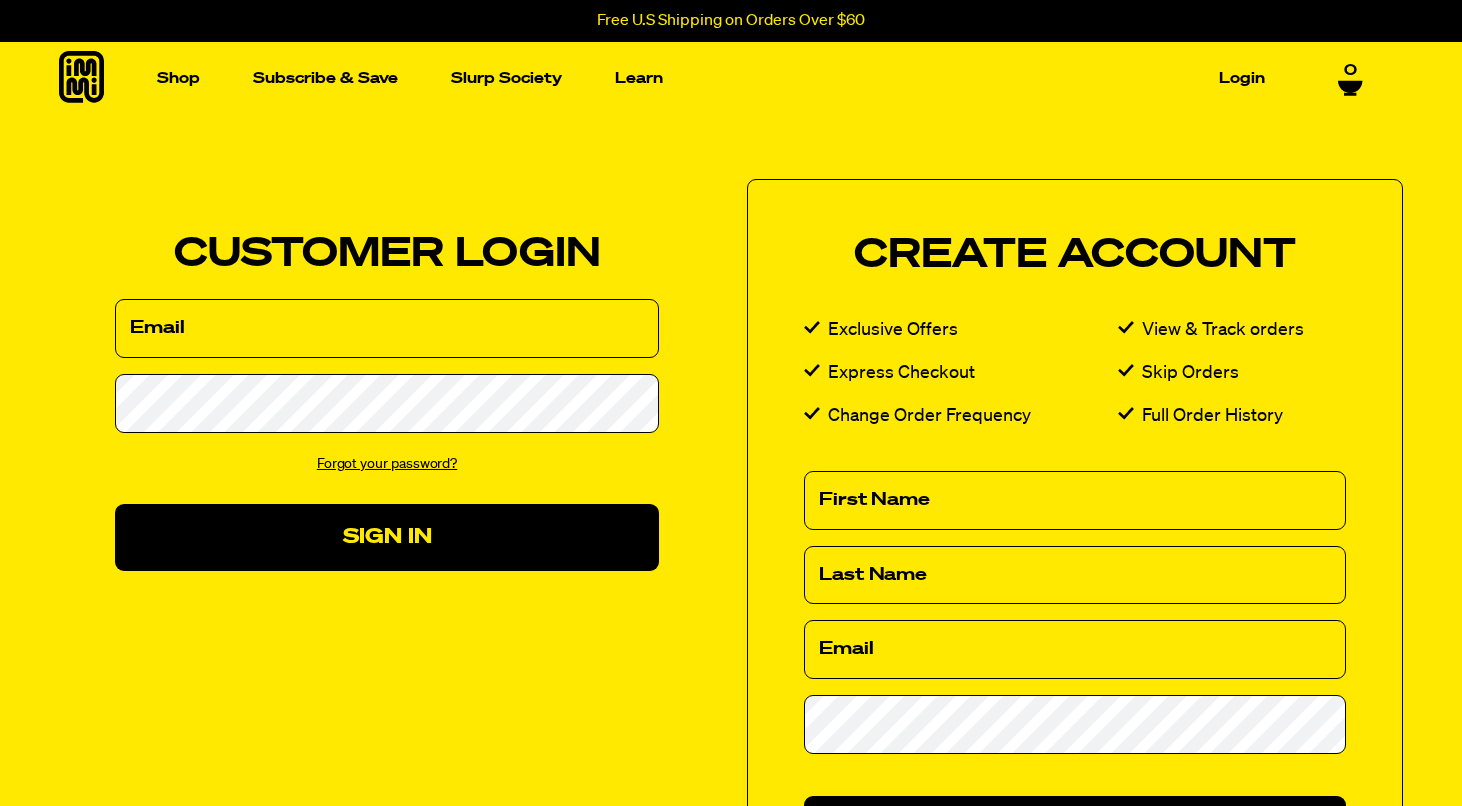 scroll, scrollTop: 0, scrollLeft: 0, axis: both 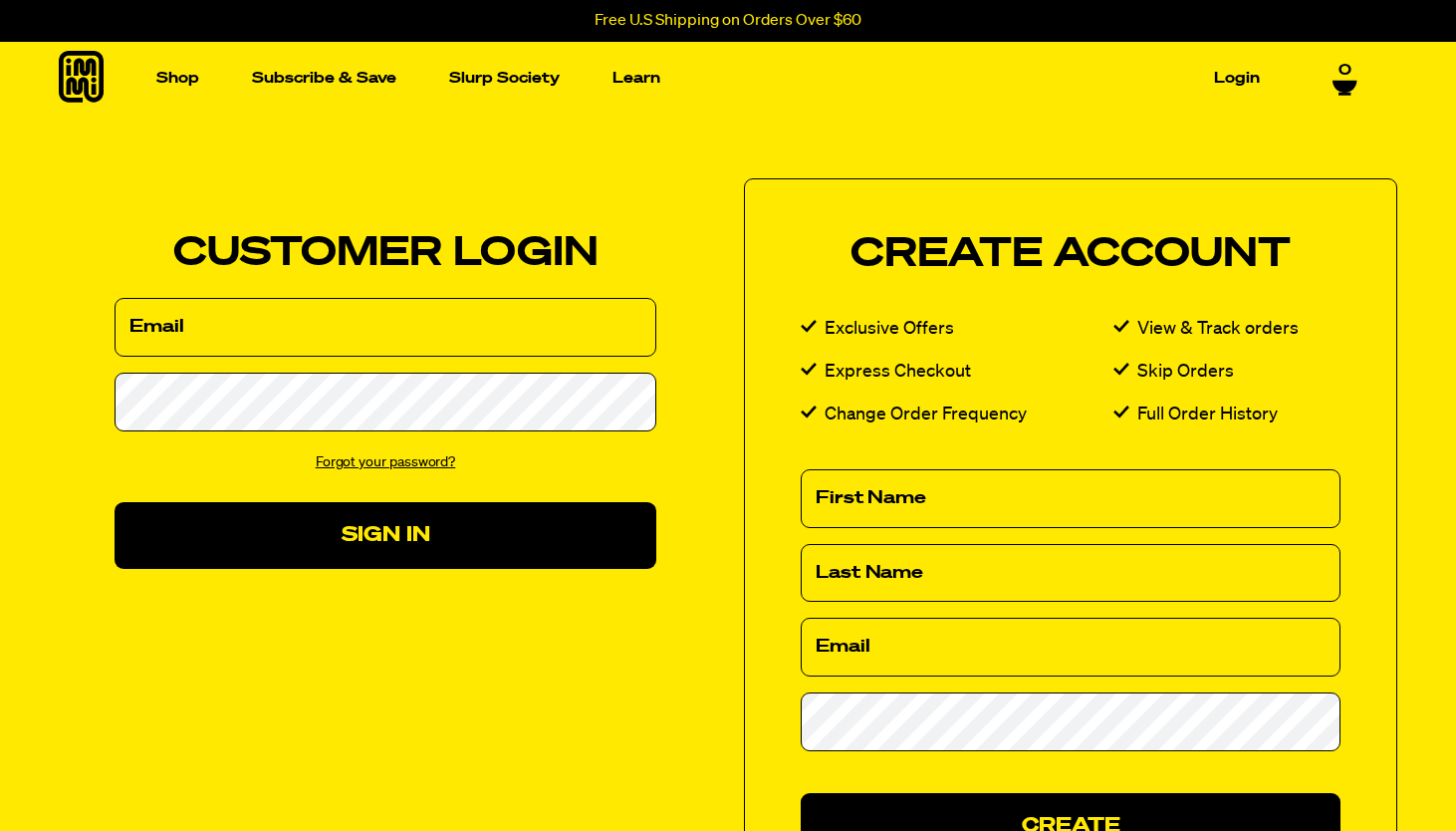 click 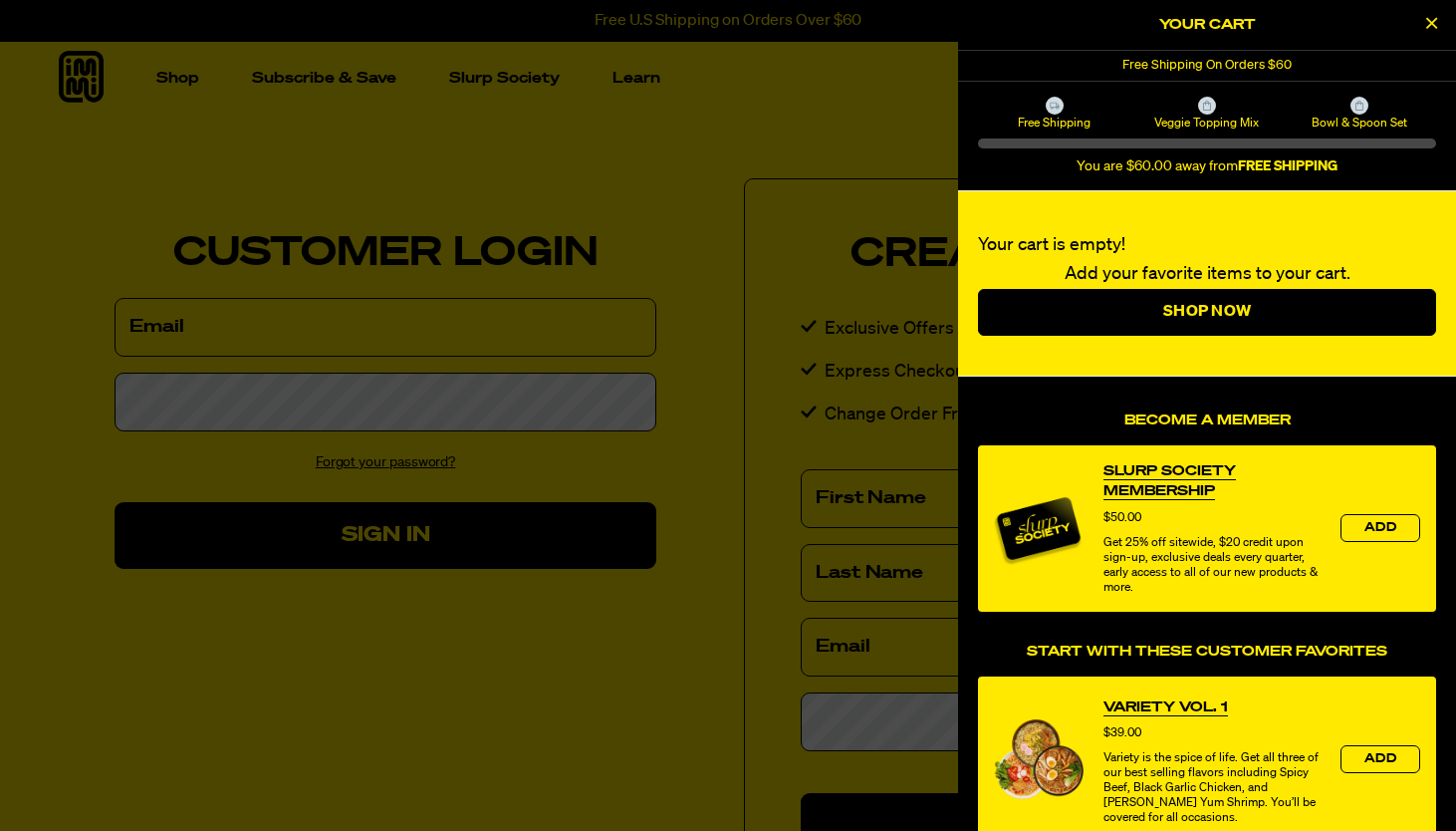 scroll, scrollTop: 0, scrollLeft: 0, axis: both 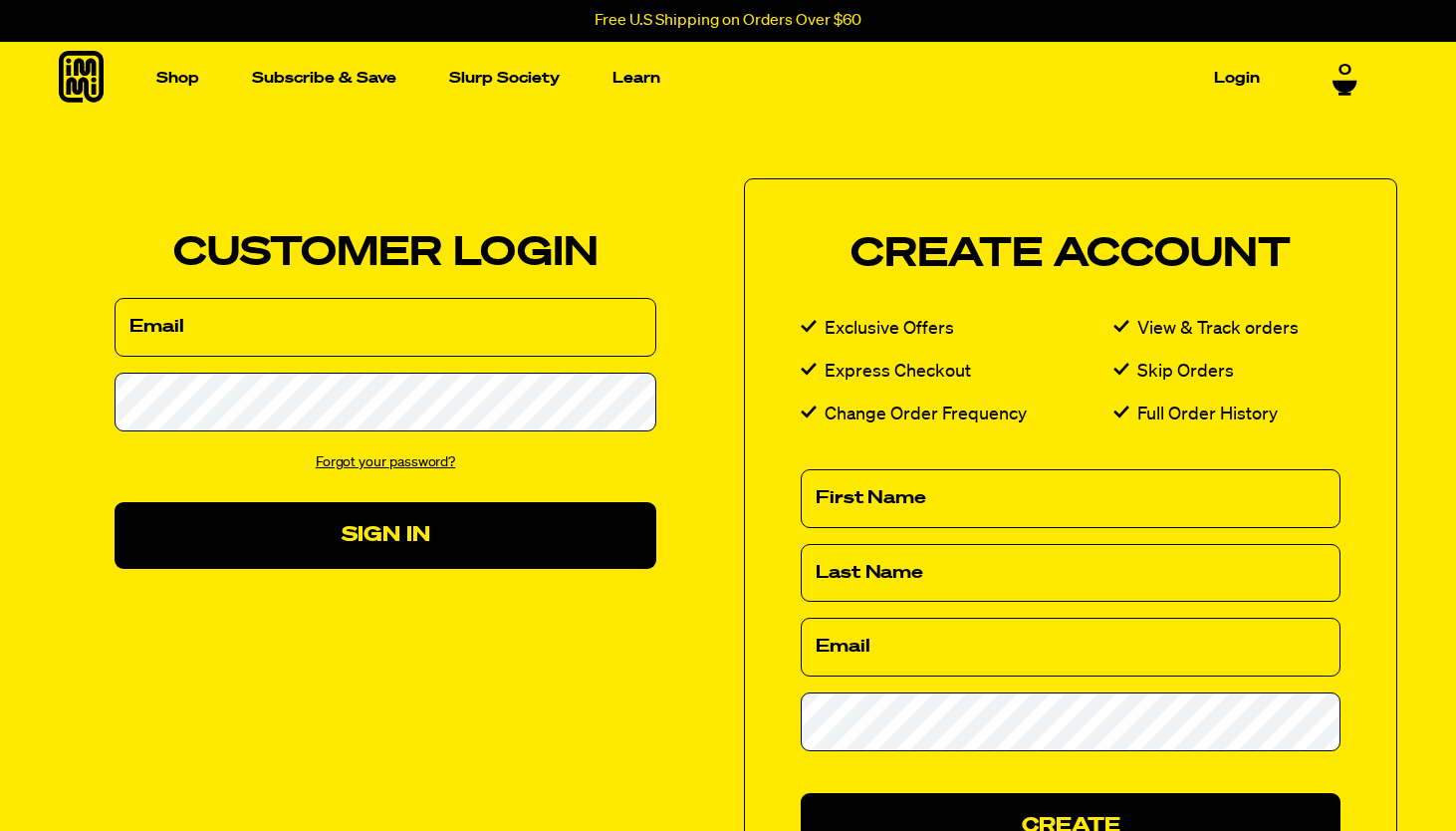 click 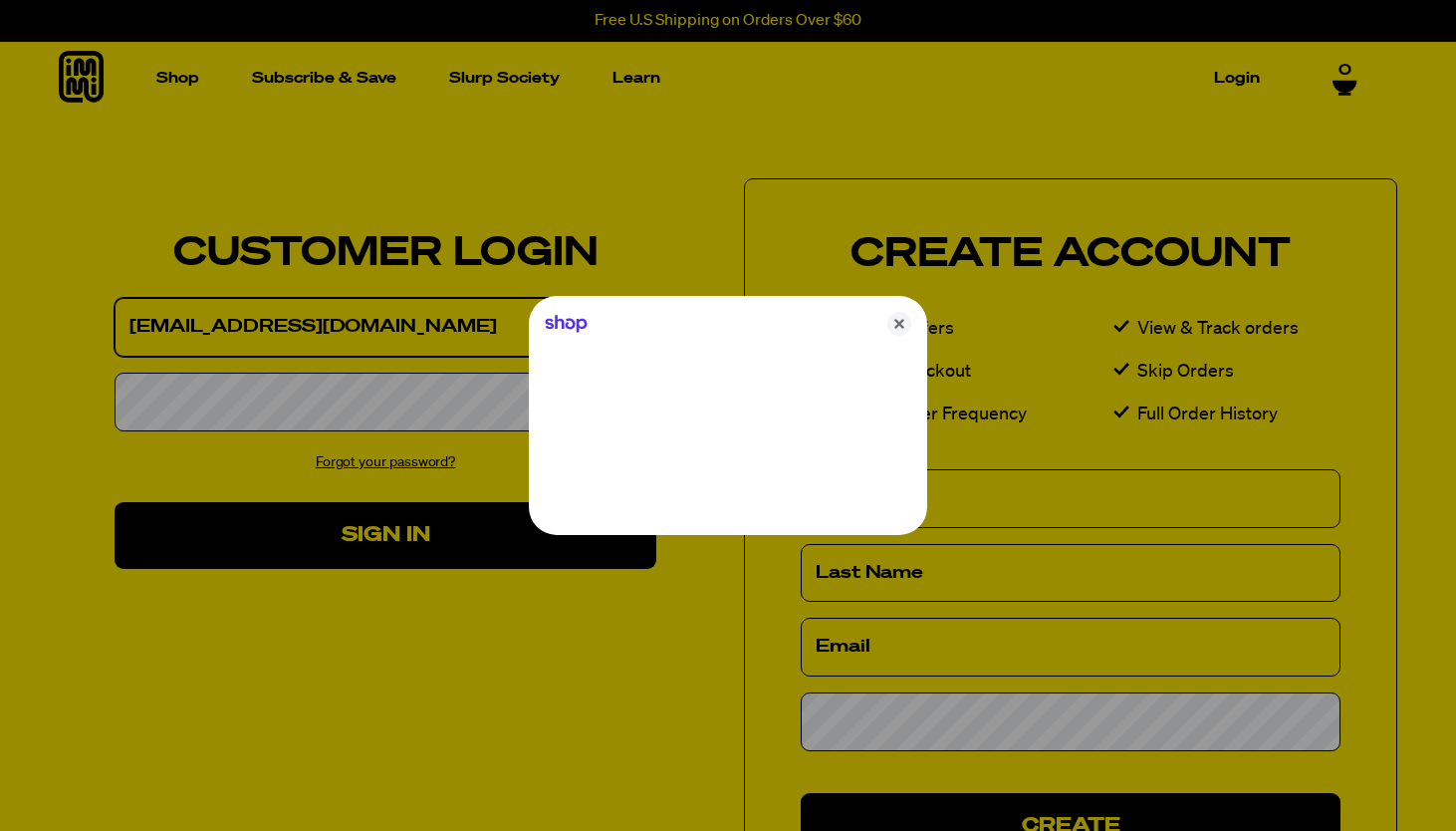type on "chrismoore811@gmail.com" 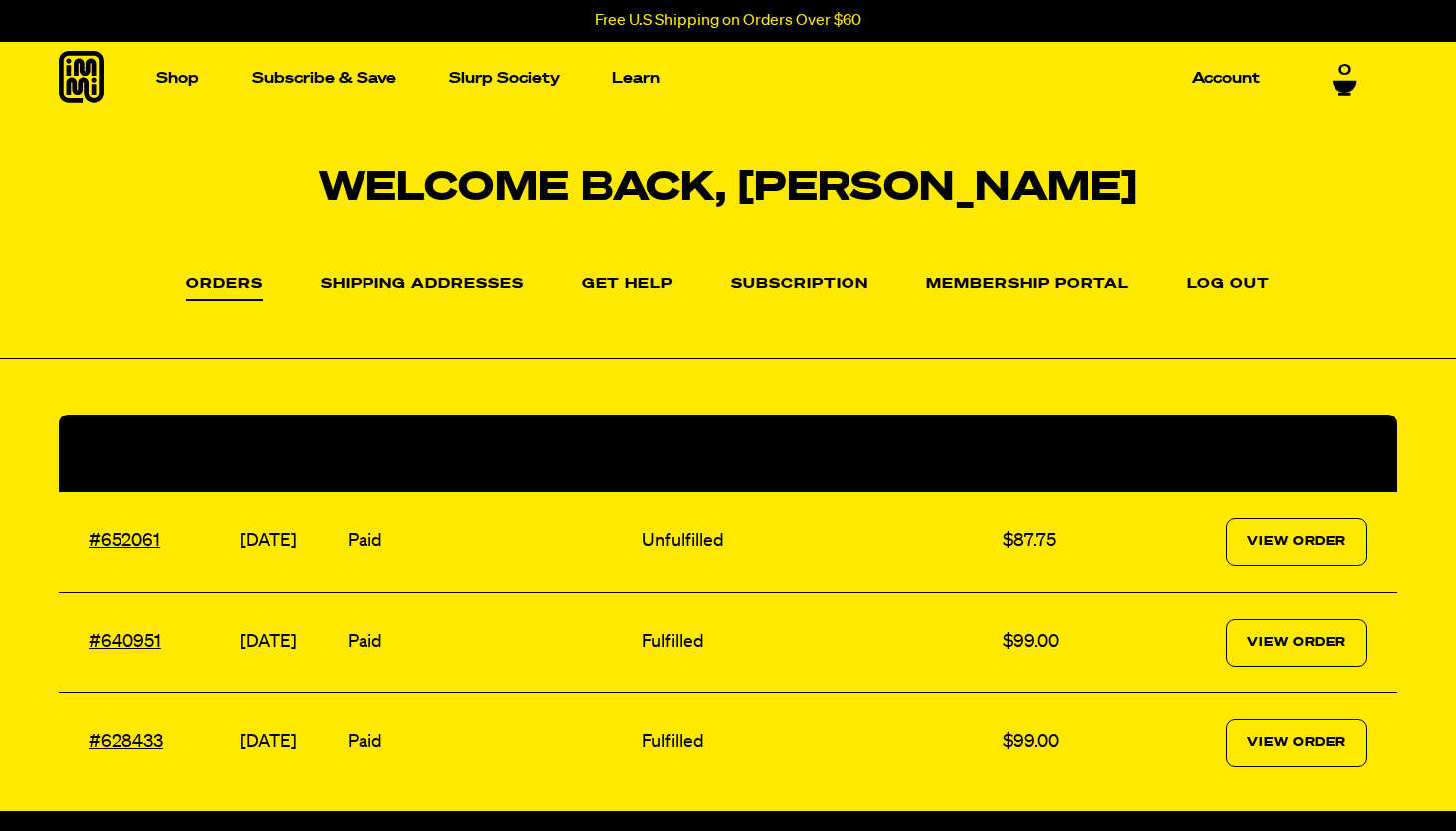 scroll, scrollTop: 0, scrollLeft: 0, axis: both 